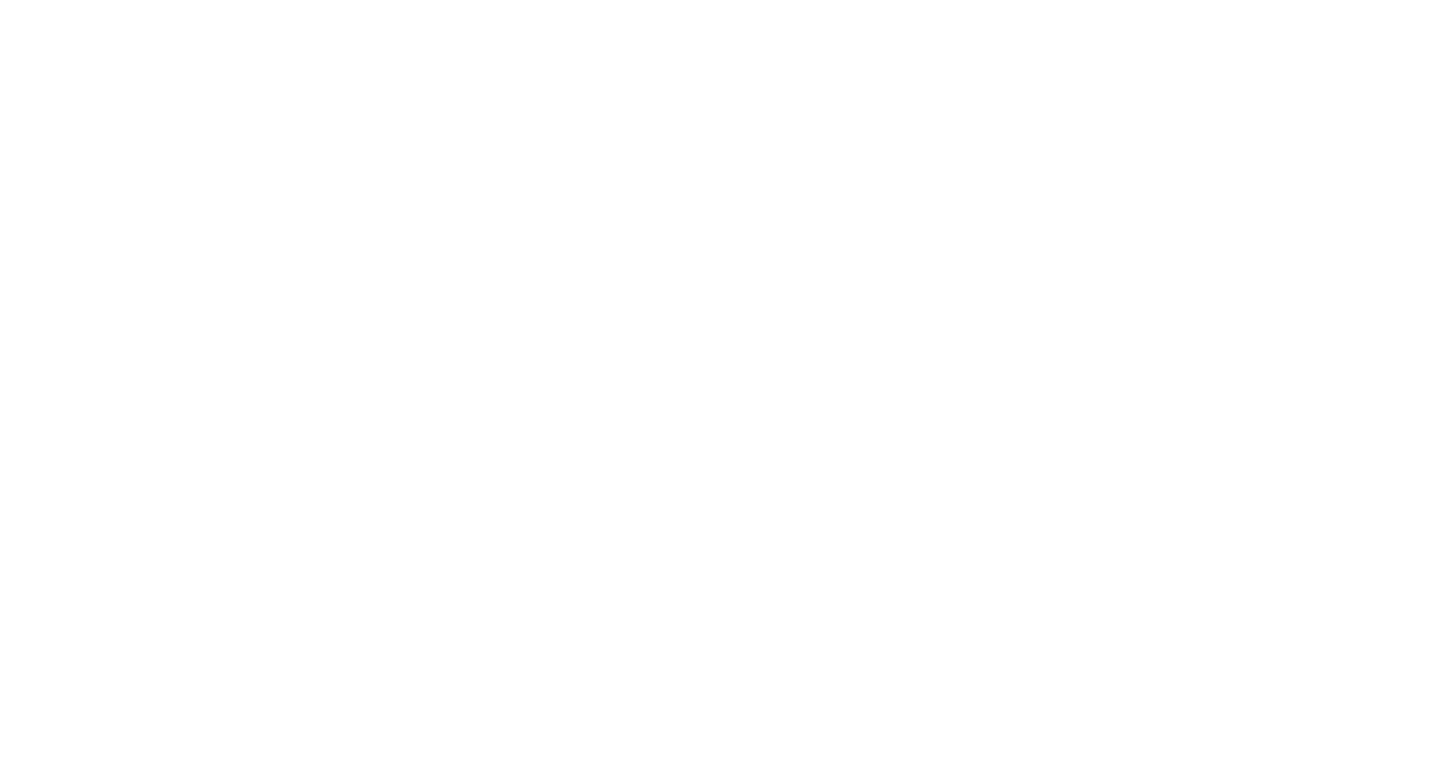 scroll, scrollTop: 0, scrollLeft: 0, axis: both 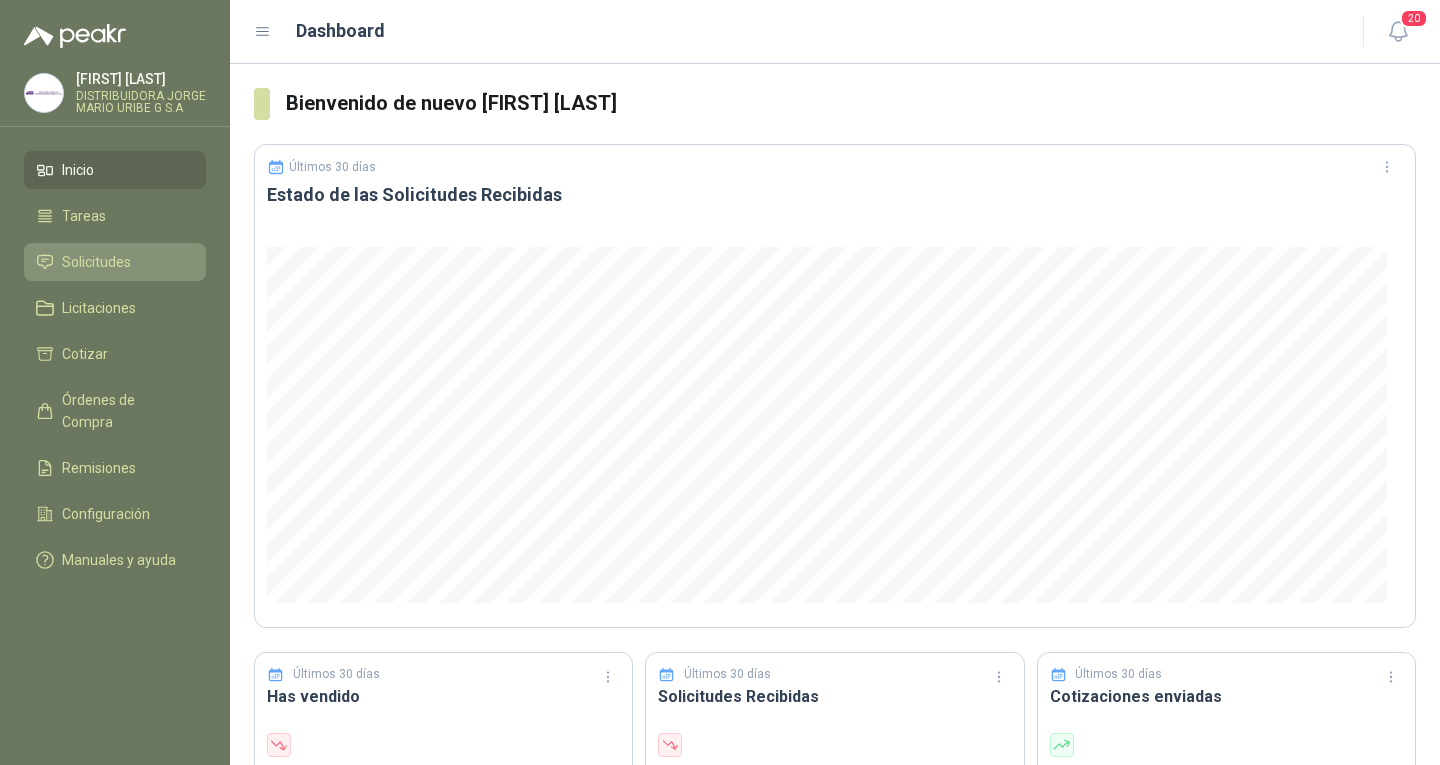 click on "Solicitudes" at bounding box center [96, 262] 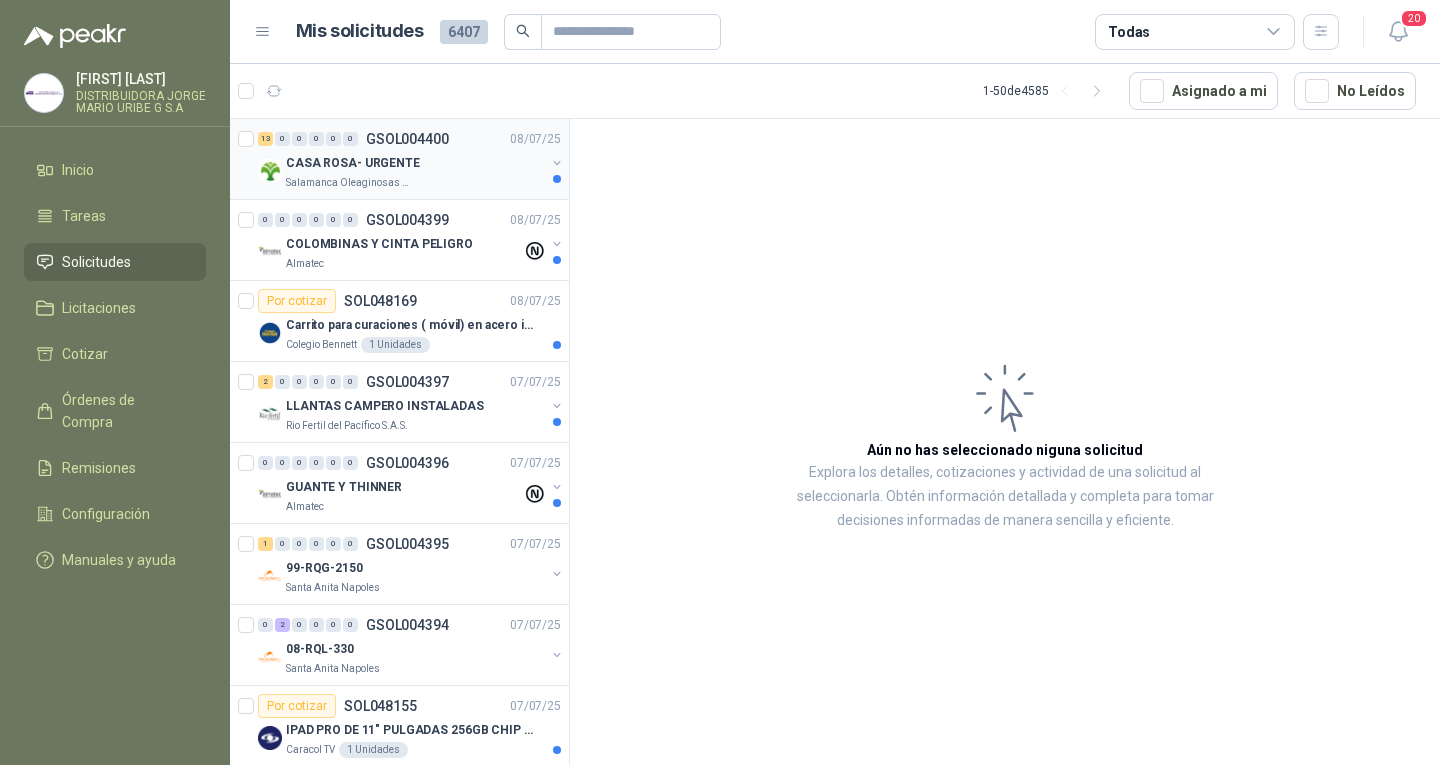 click on "Salamanca Oleaginosas SAS" at bounding box center [415, 183] 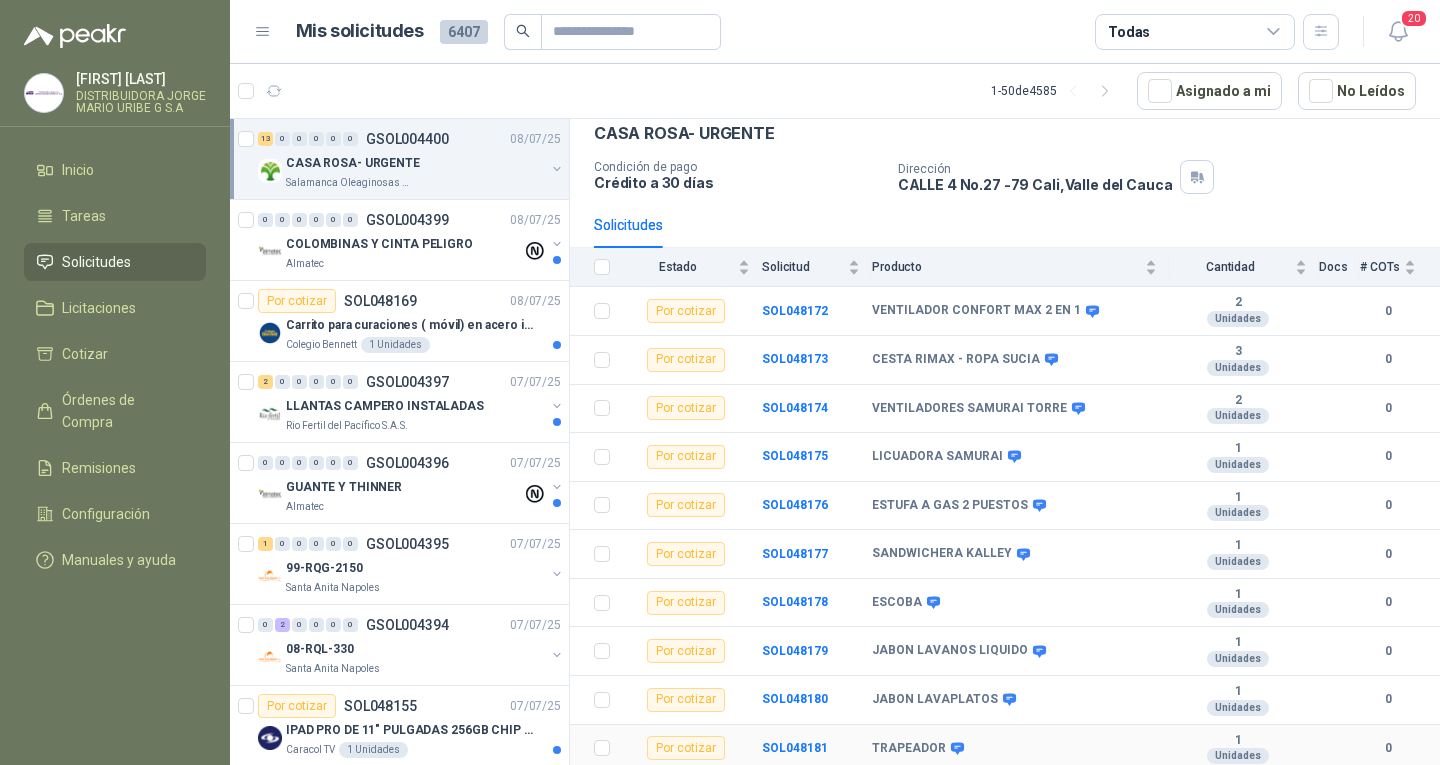 scroll, scrollTop: 0, scrollLeft: 0, axis: both 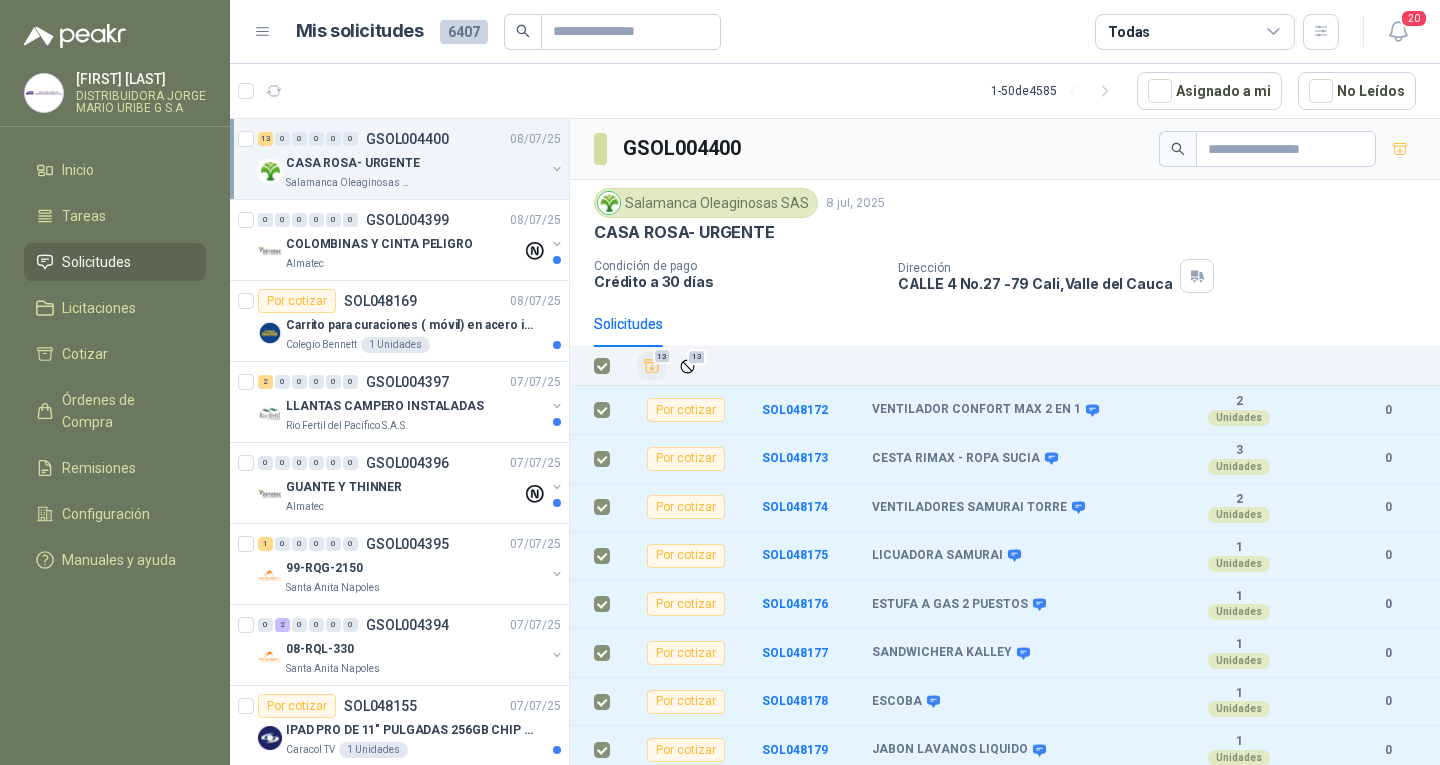 click at bounding box center [652, 366] 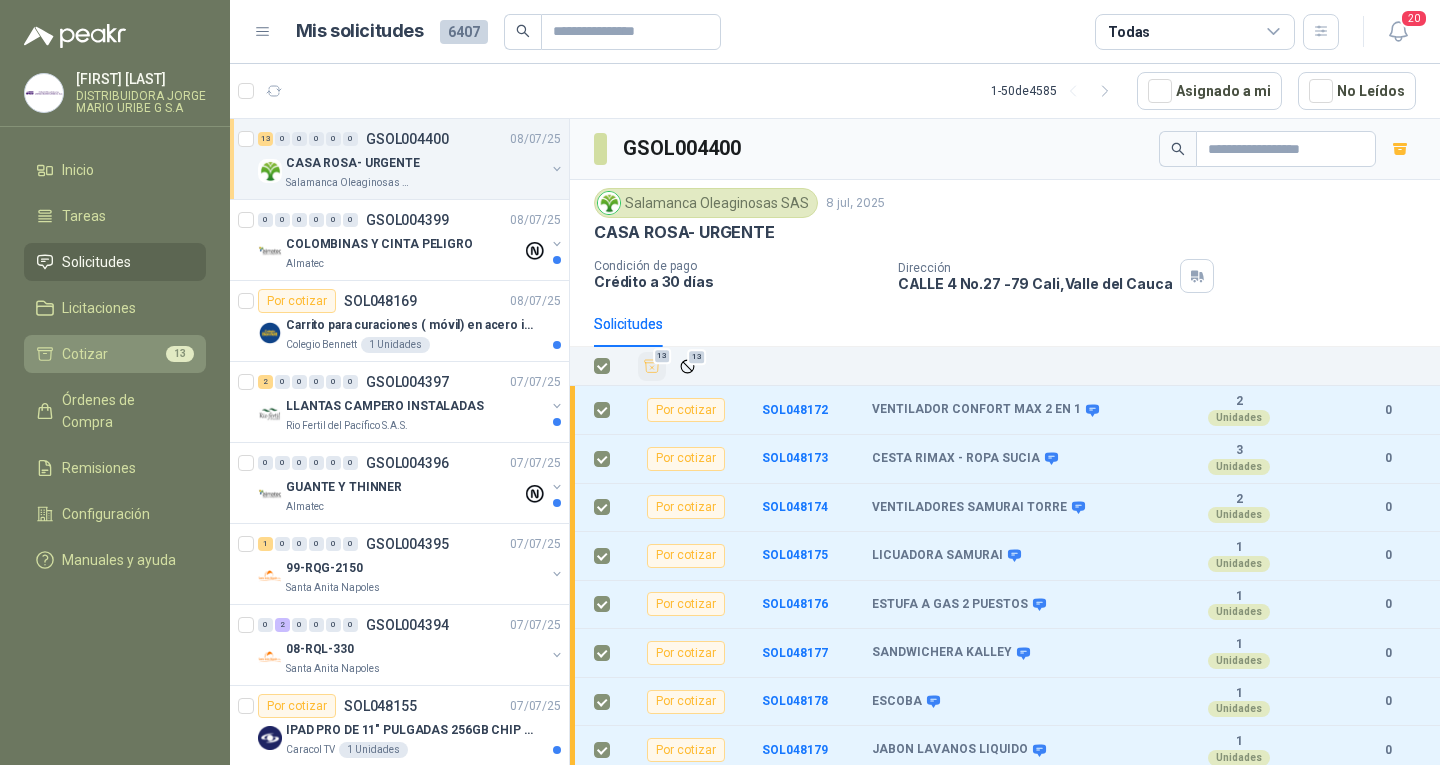 click on "Cotizar 13" at bounding box center (115, 354) 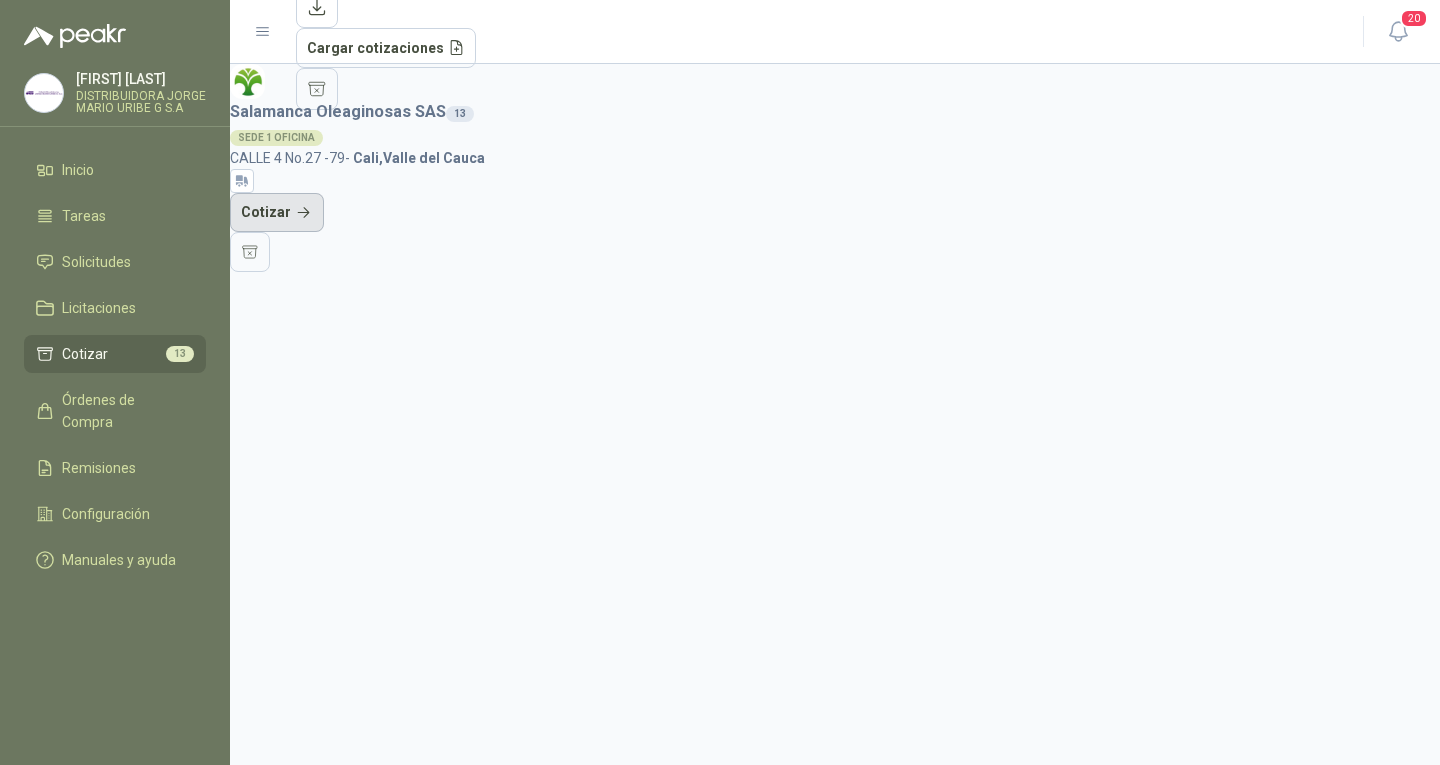 click on "Cotizar" at bounding box center (277, 213) 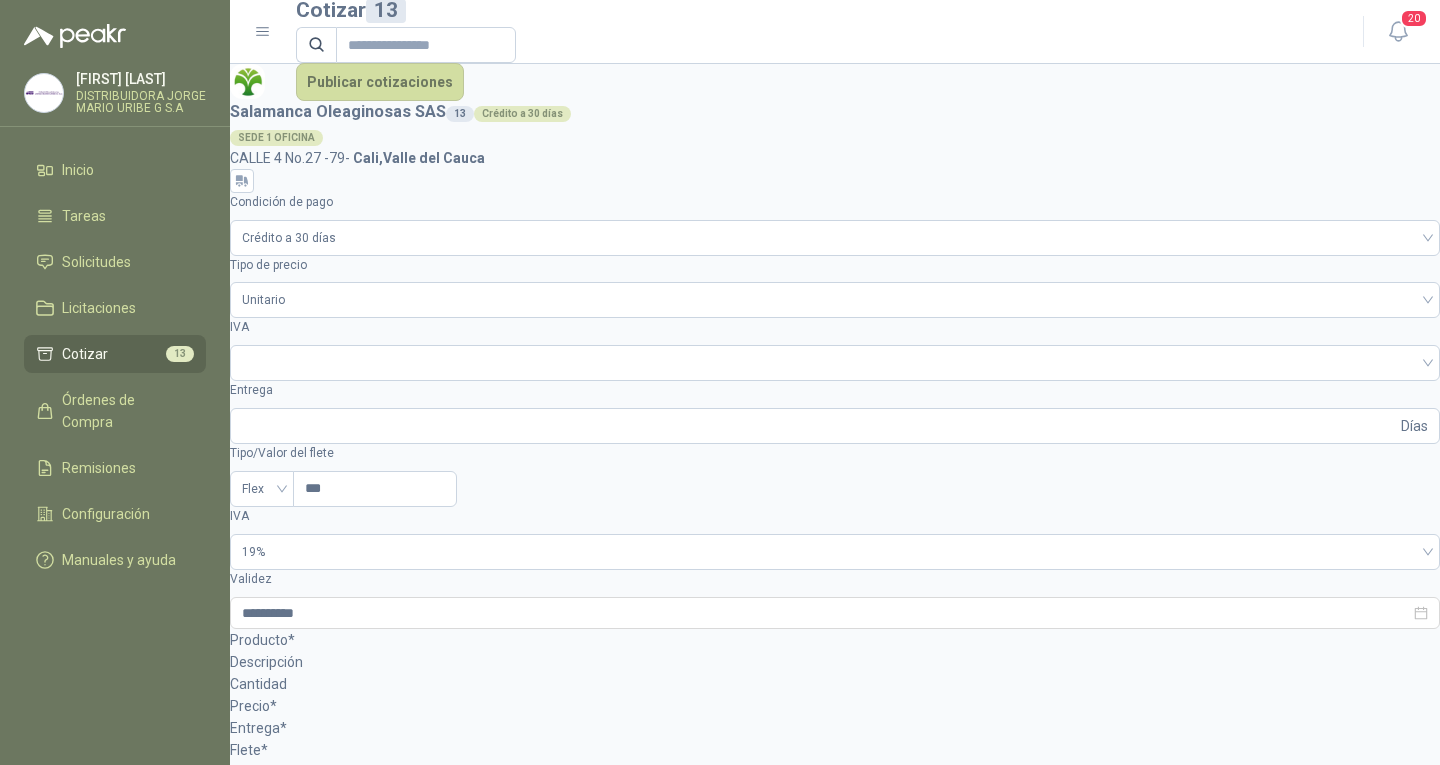 scroll, scrollTop: 0, scrollLeft: 0, axis: both 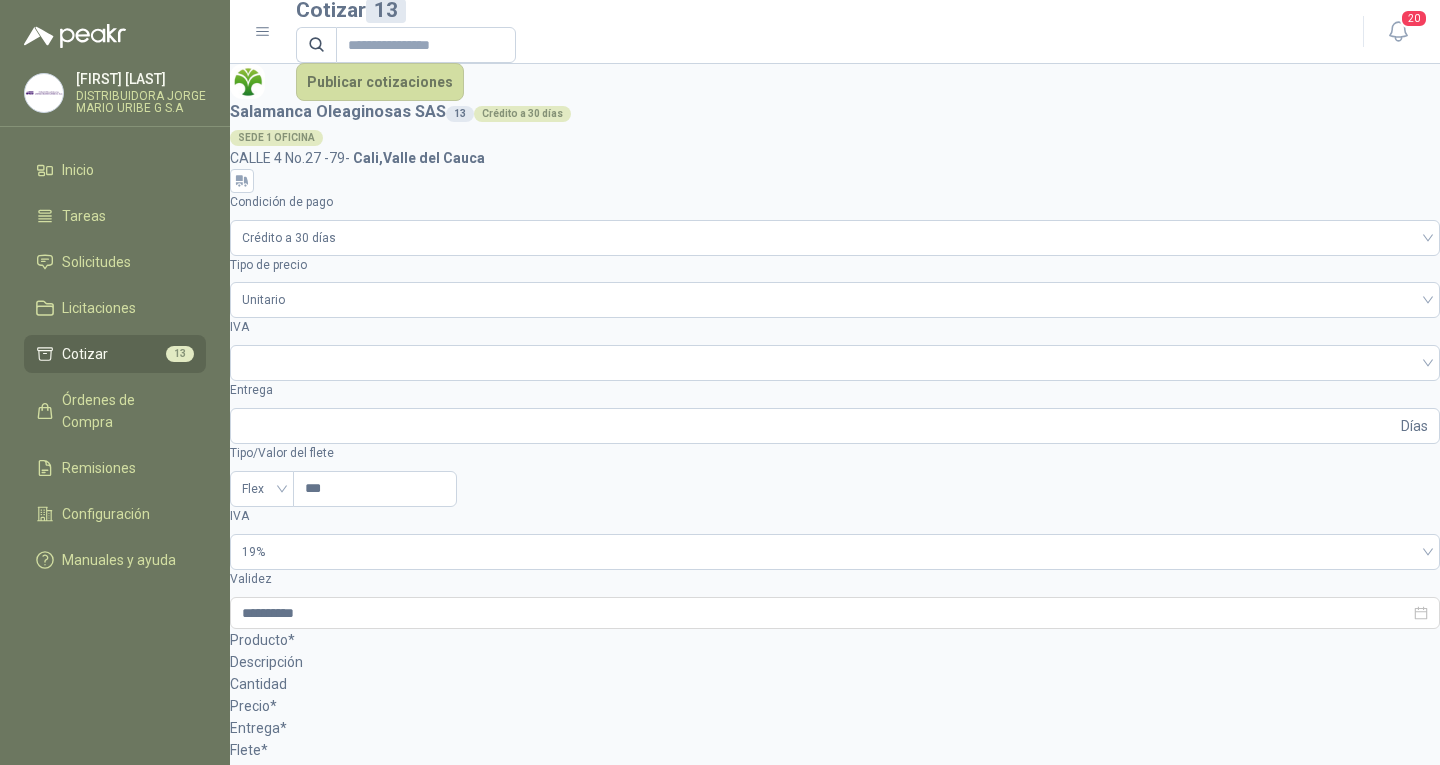 drag, startPoint x: 352, startPoint y: 306, endPoint x: 563, endPoint y: 326, distance: 211.94576 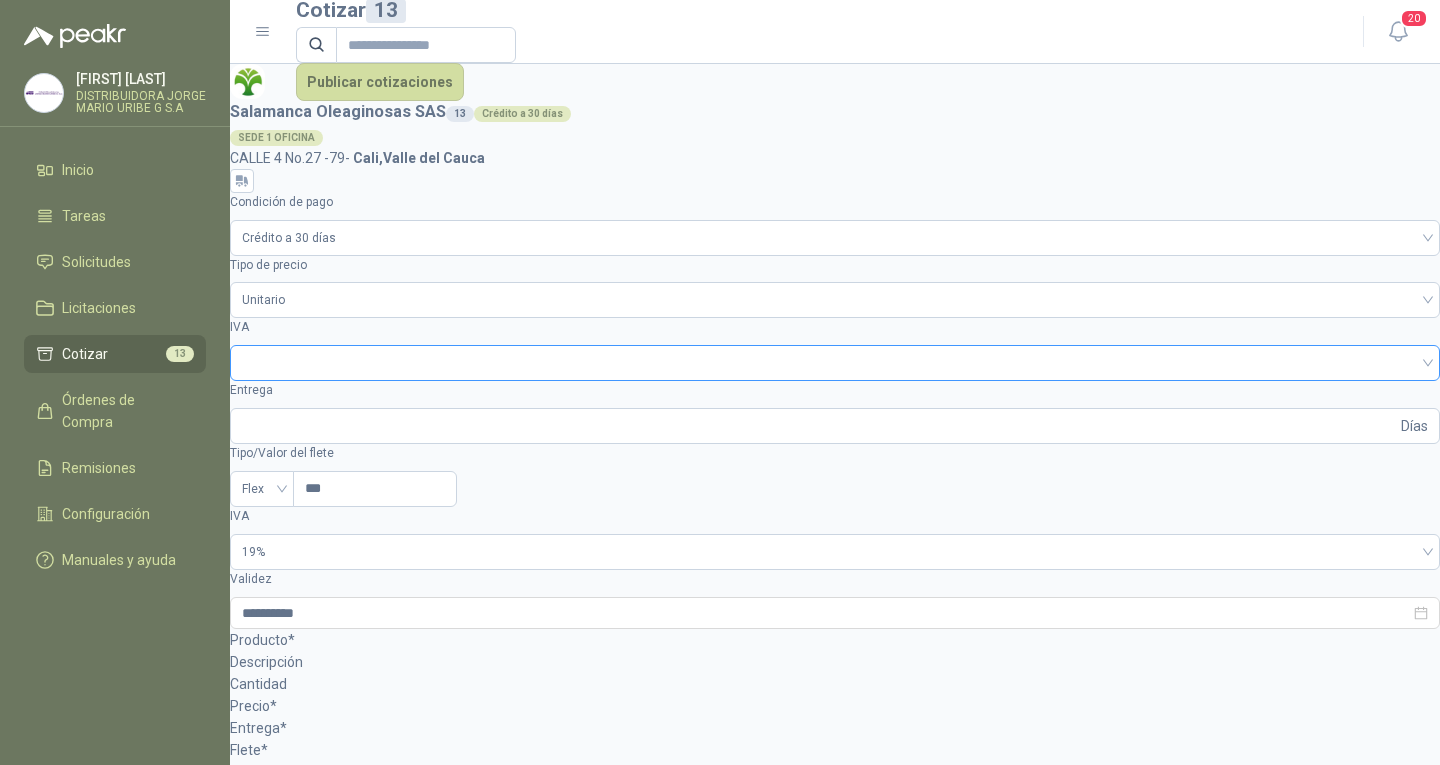 click at bounding box center (835, 361) 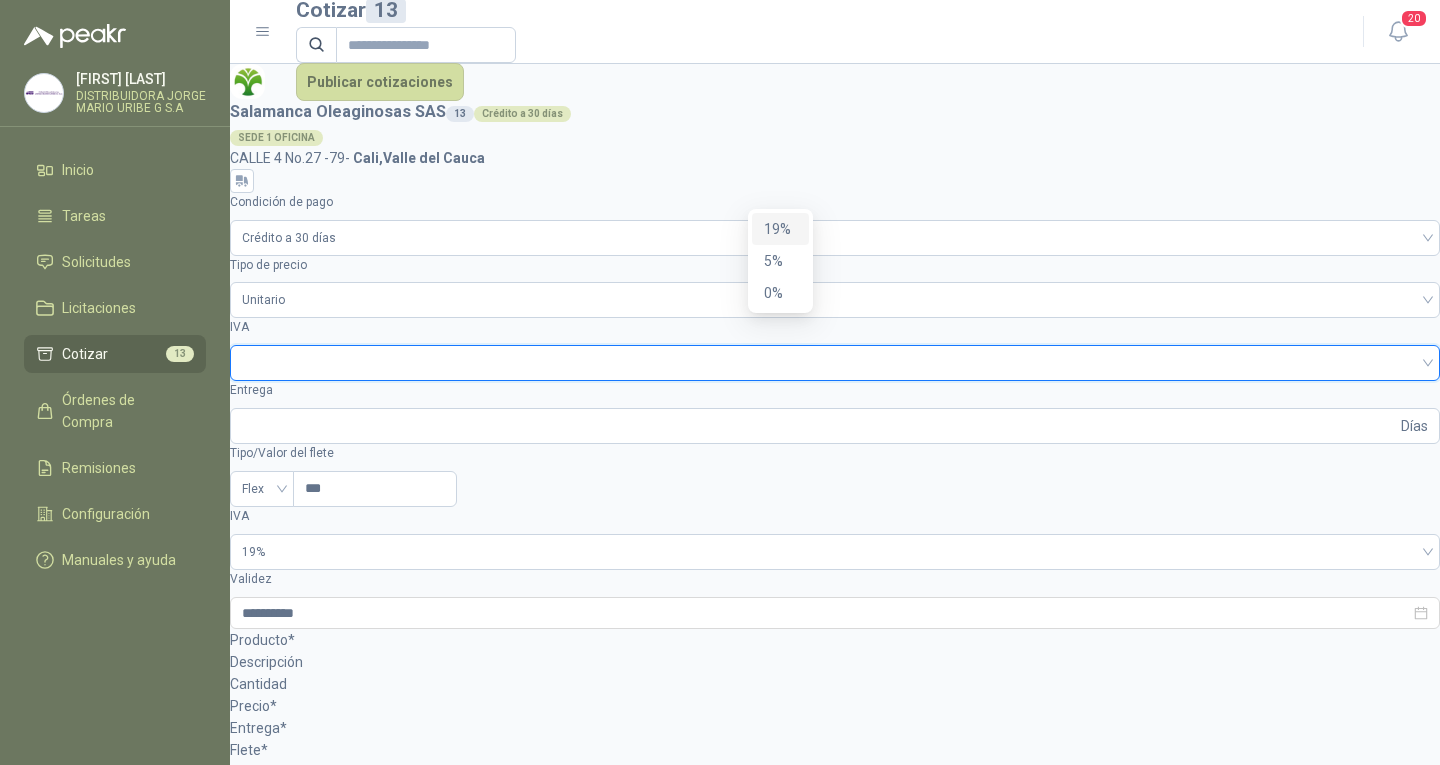 click on "19%" at bounding box center [780, 229] 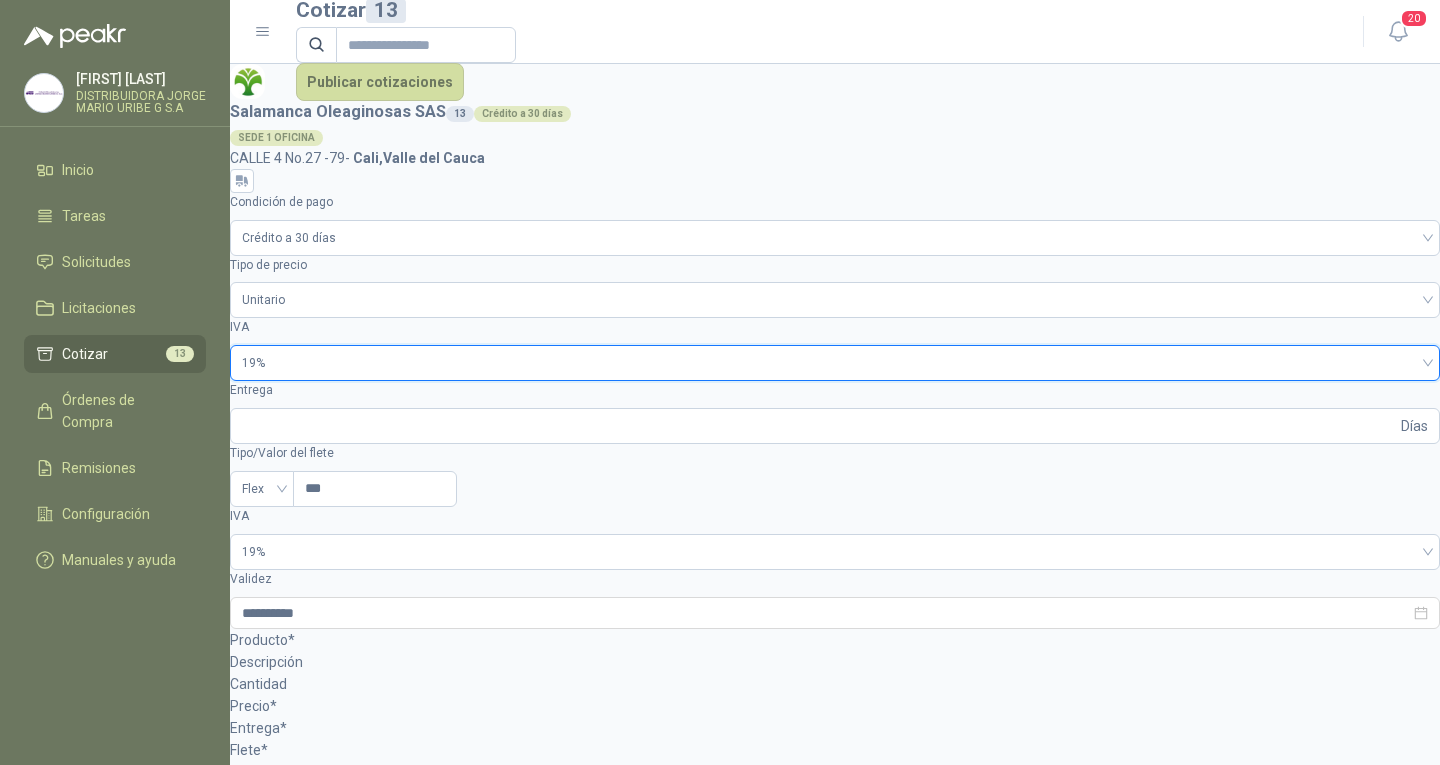 click on "$ $  0 ,00" at bounding box center (299, 1068) 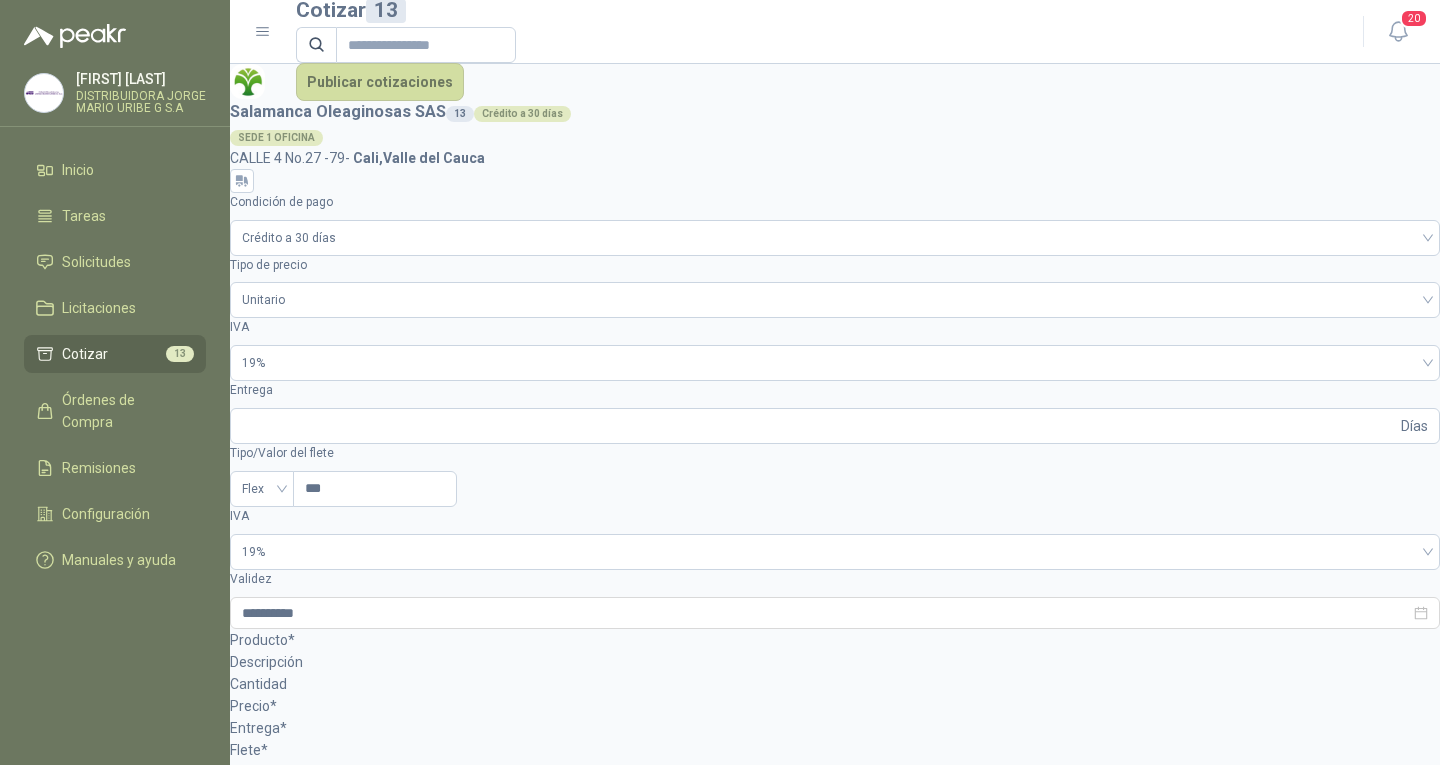 type on "*******" 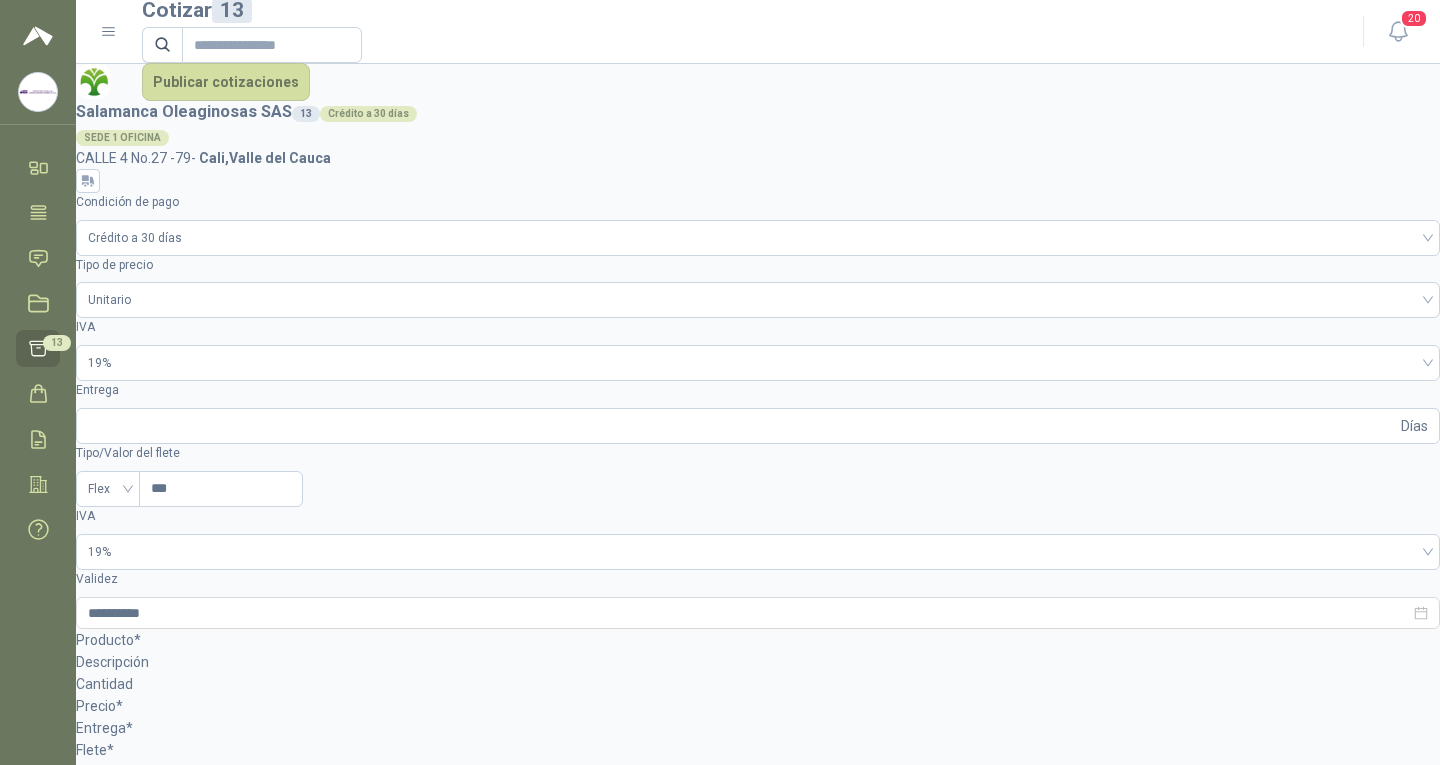 click at bounding box center [93, 1386] 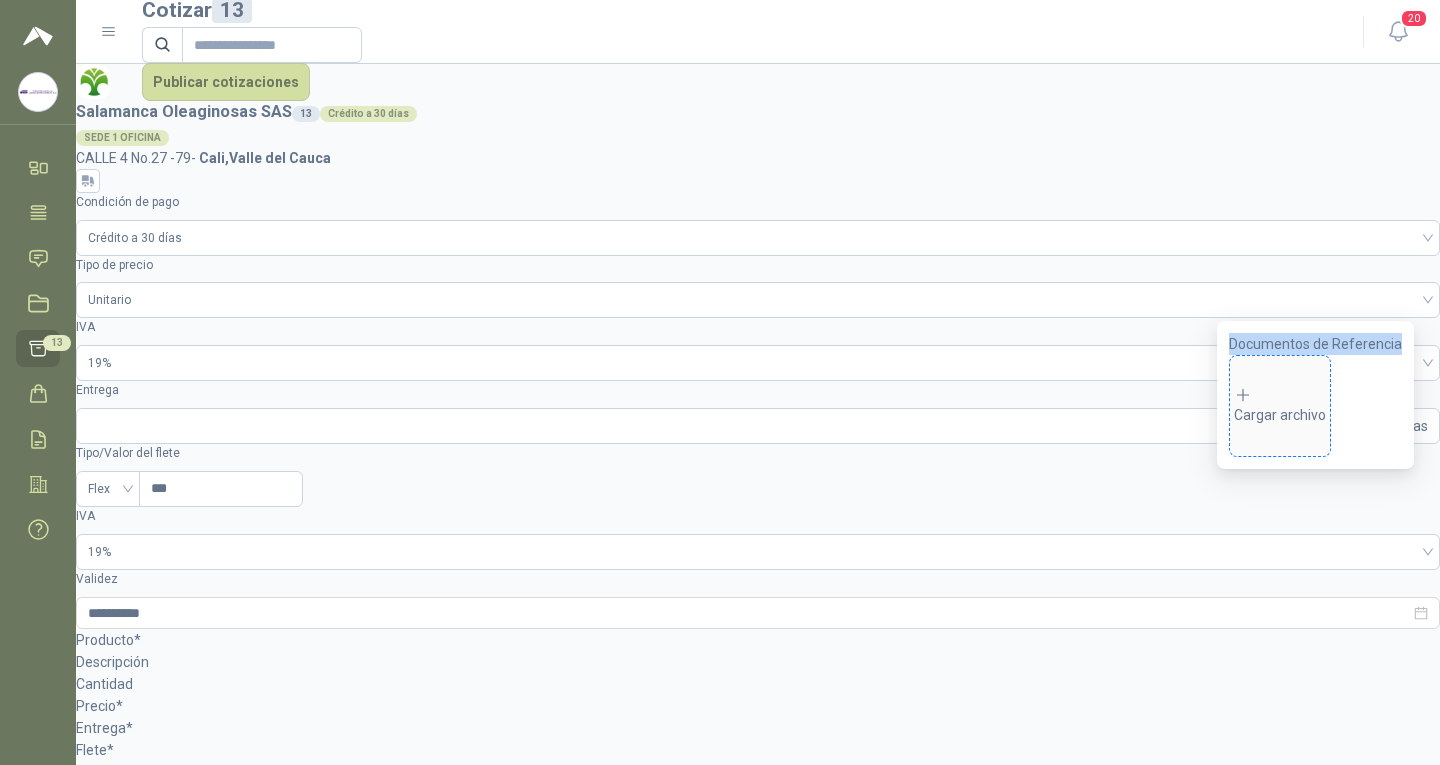 click on "Cargar archivo" at bounding box center (1280, 406) 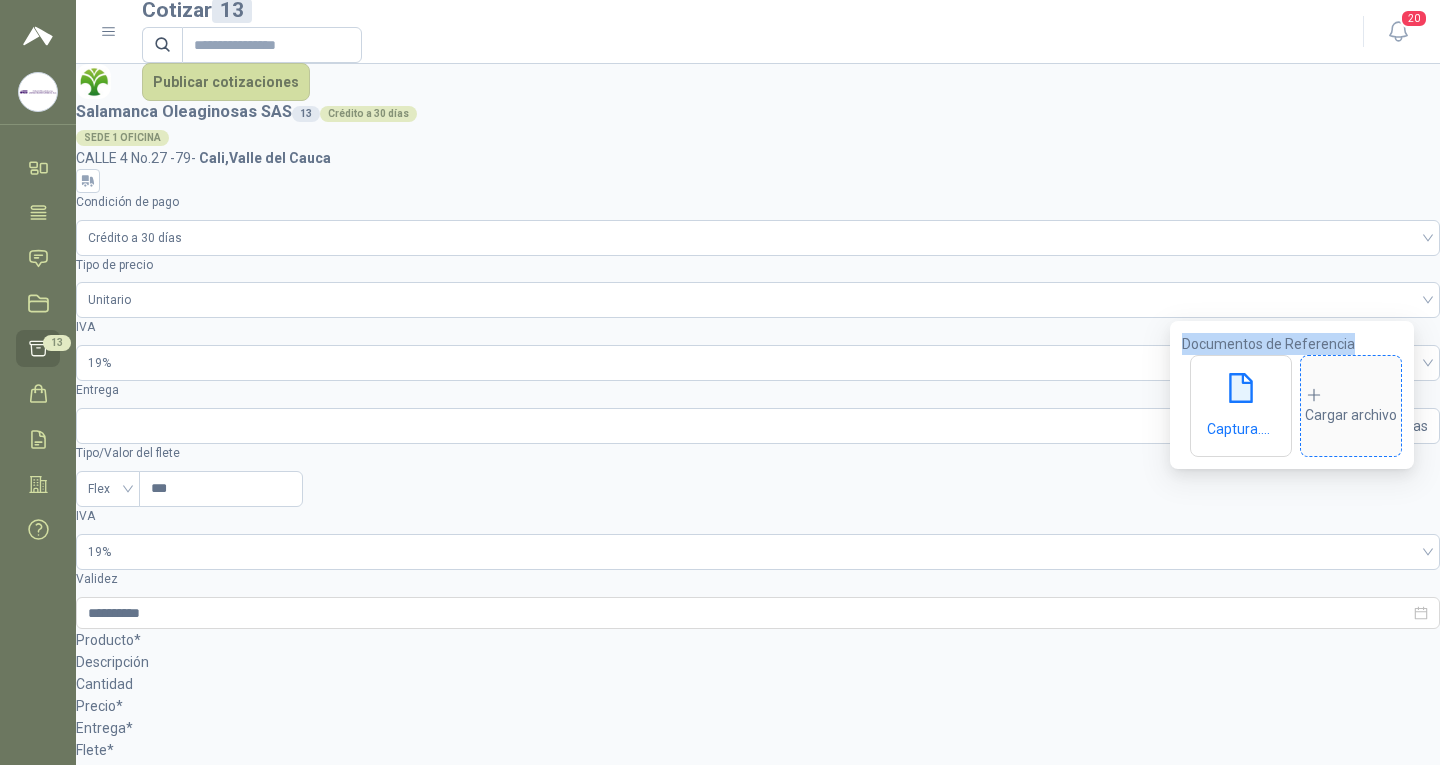 click on "Cargar archivo" at bounding box center (1351, 406) 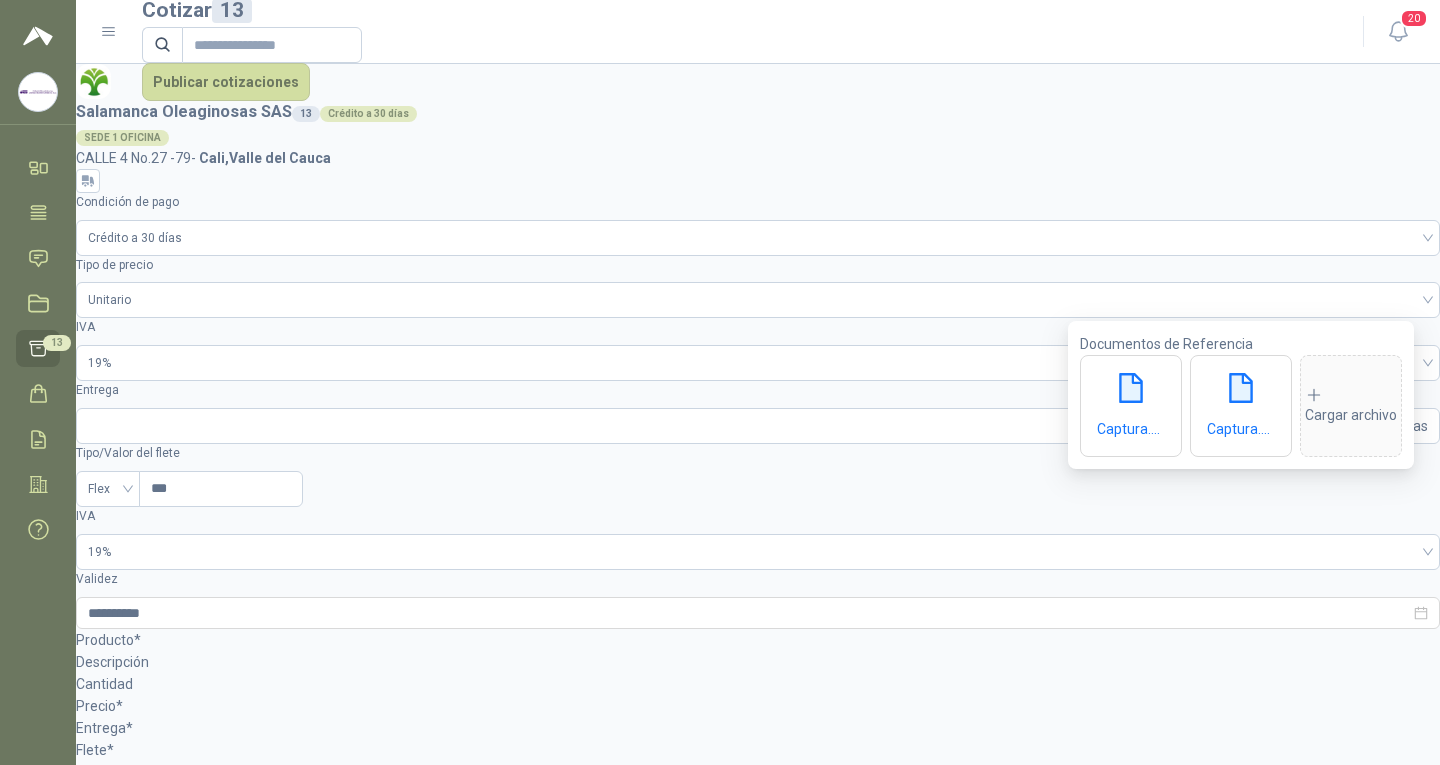 click on "SOL048173  -  CESTA RIMAX  - ROPA SUCIA" at bounding box center [145, 1481] 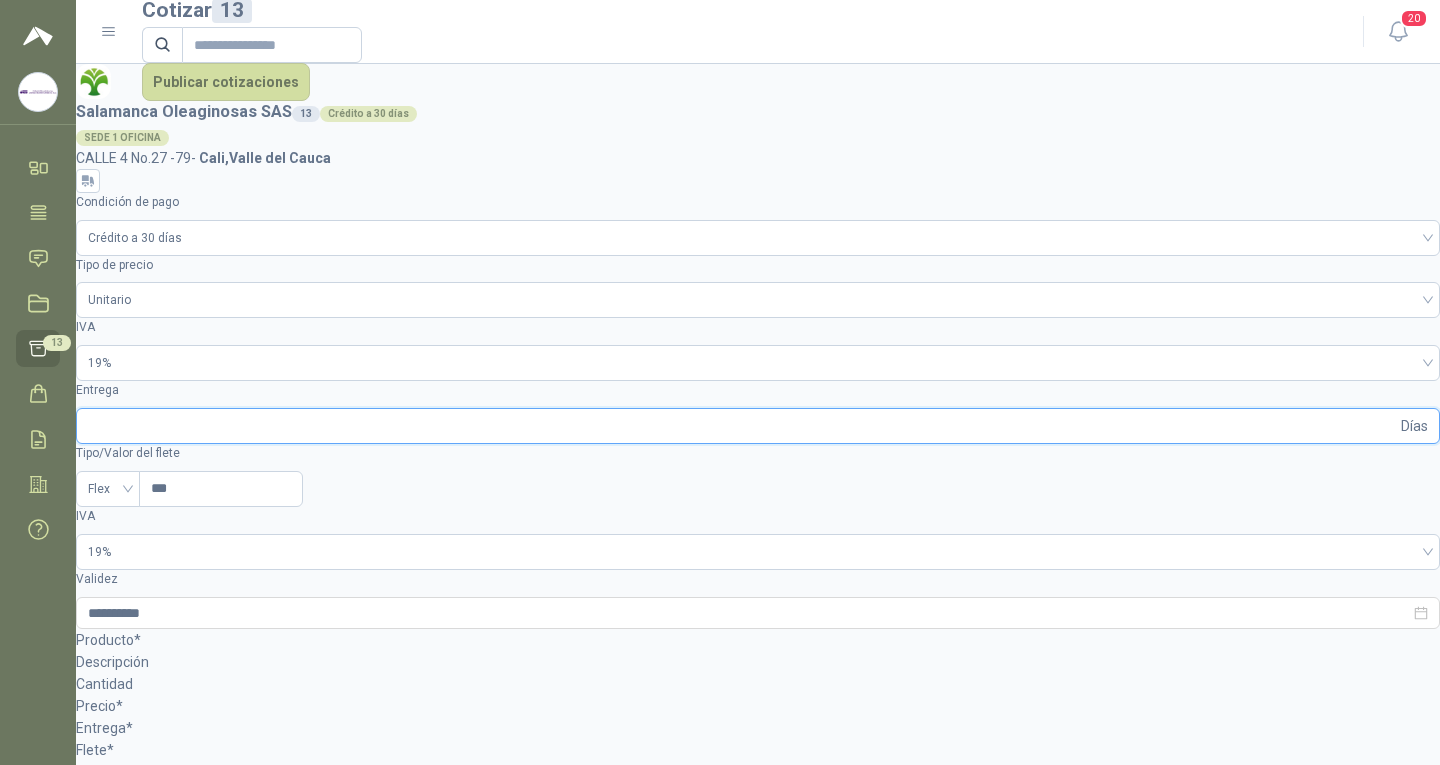click on "Entrega" at bounding box center [742, 426] 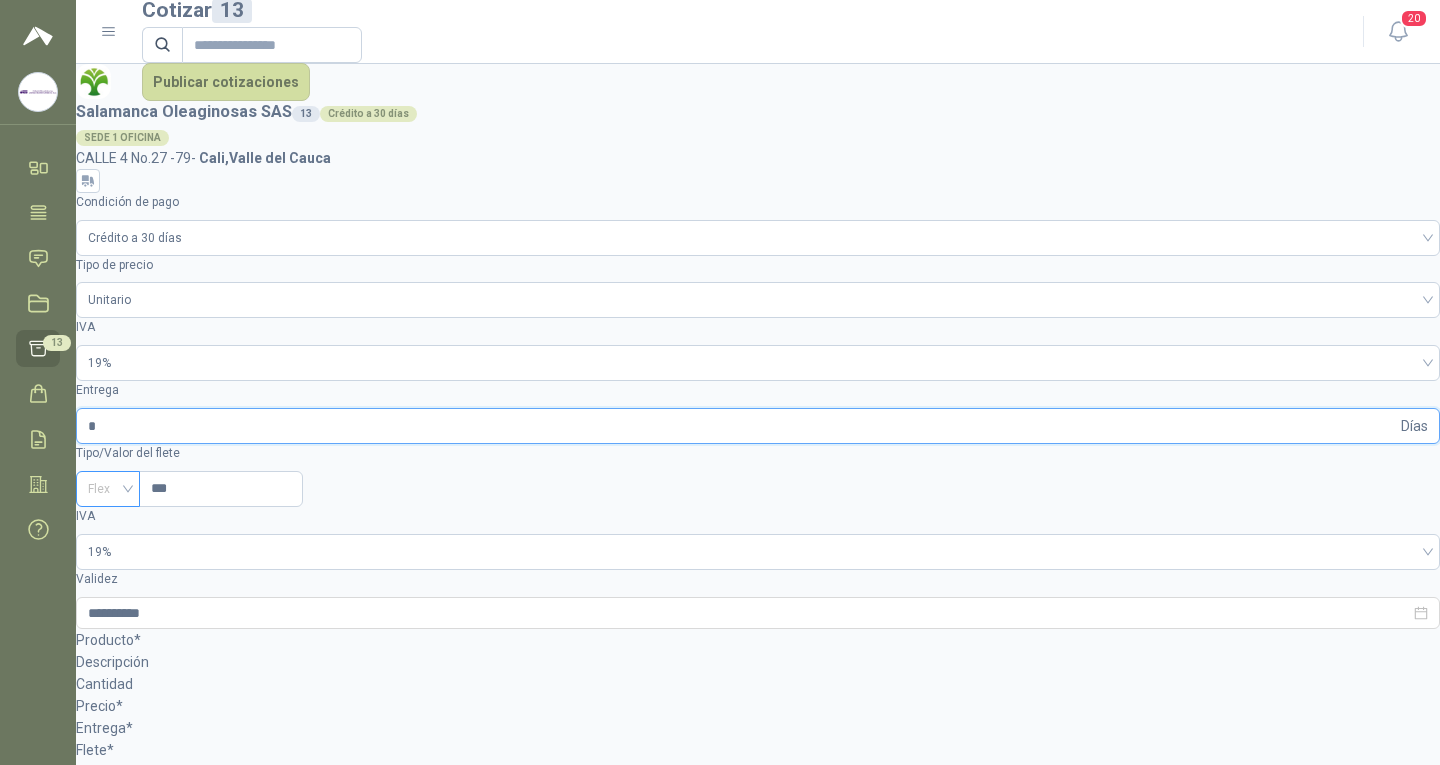 click on "Flex" at bounding box center [108, 489] 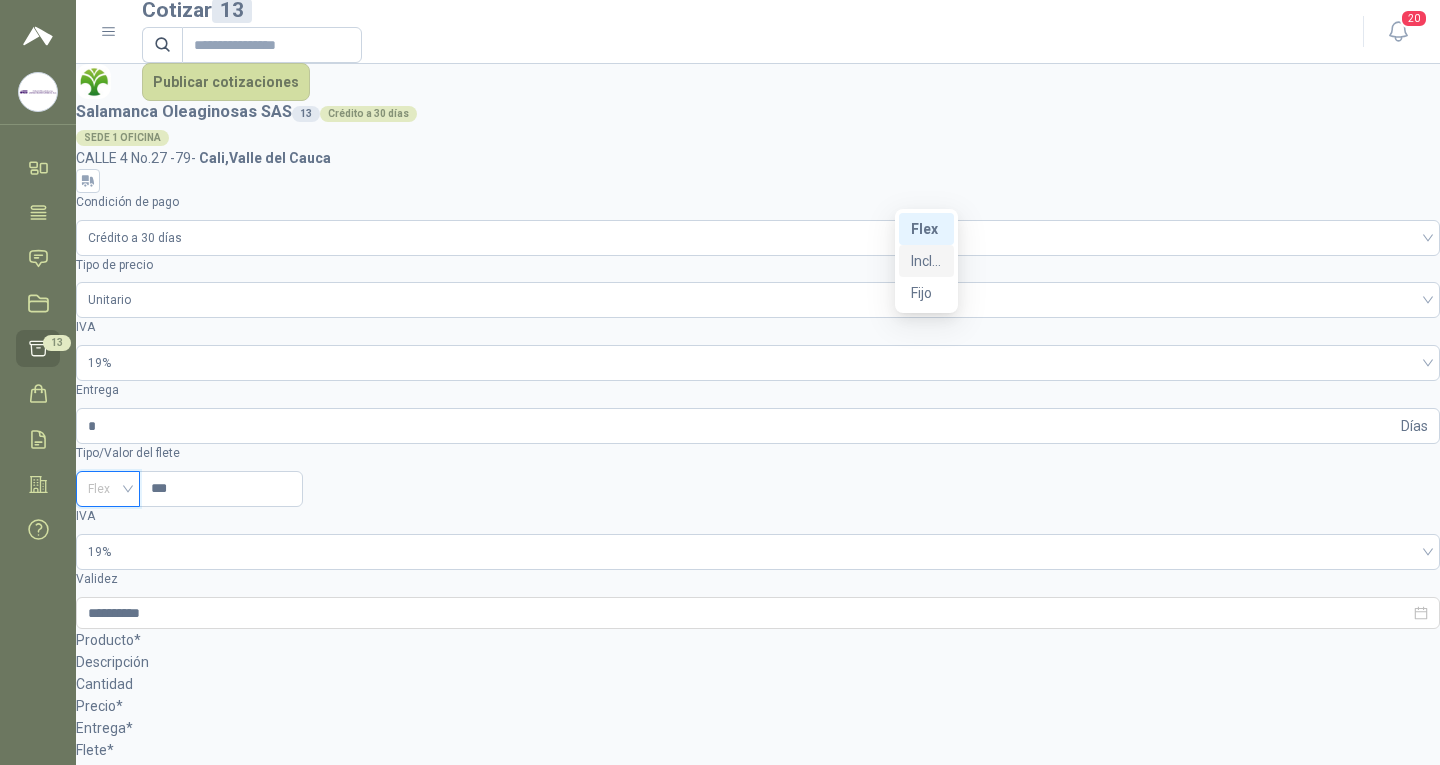 click on "Incluido" at bounding box center [0, 0] 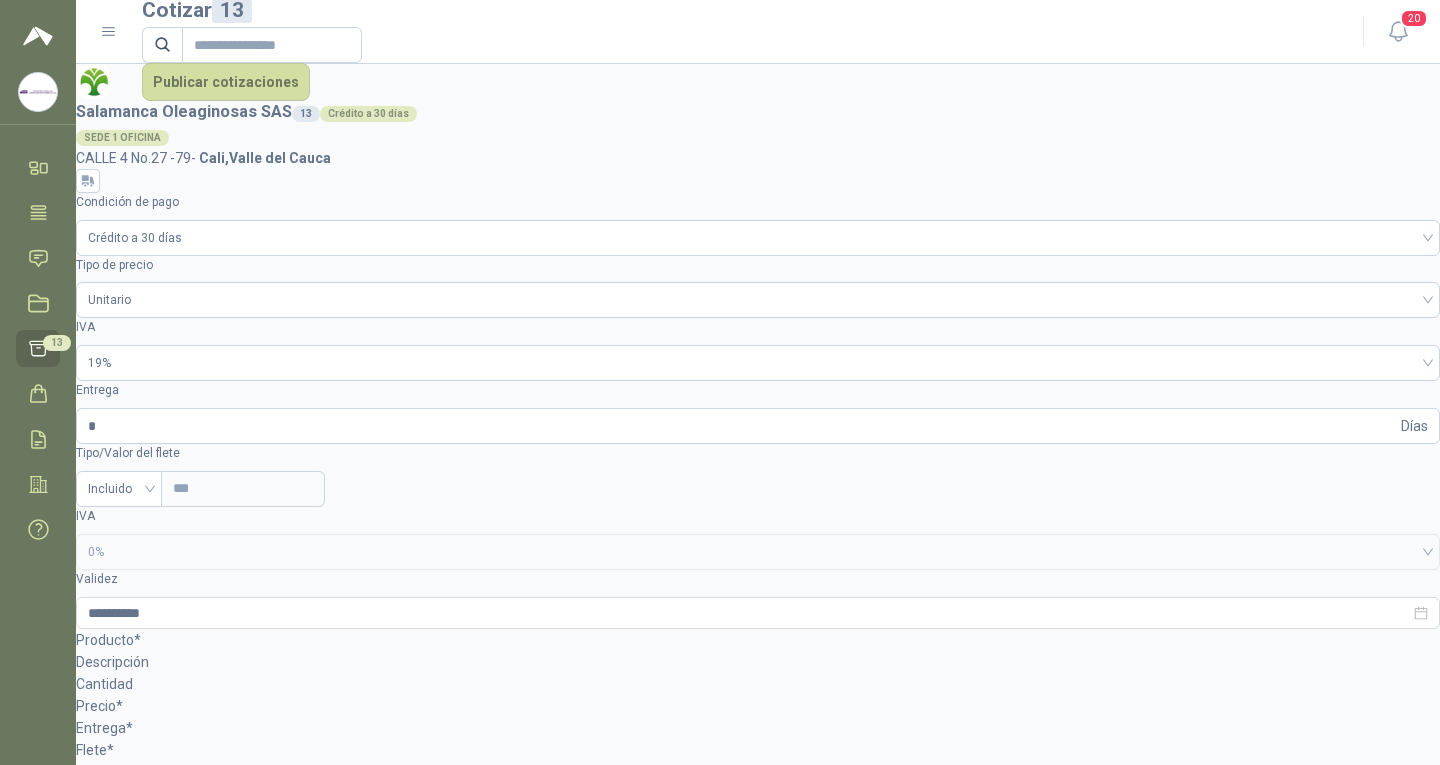 drag, startPoint x: 198, startPoint y: 368, endPoint x: 351, endPoint y: 379, distance: 153.39491 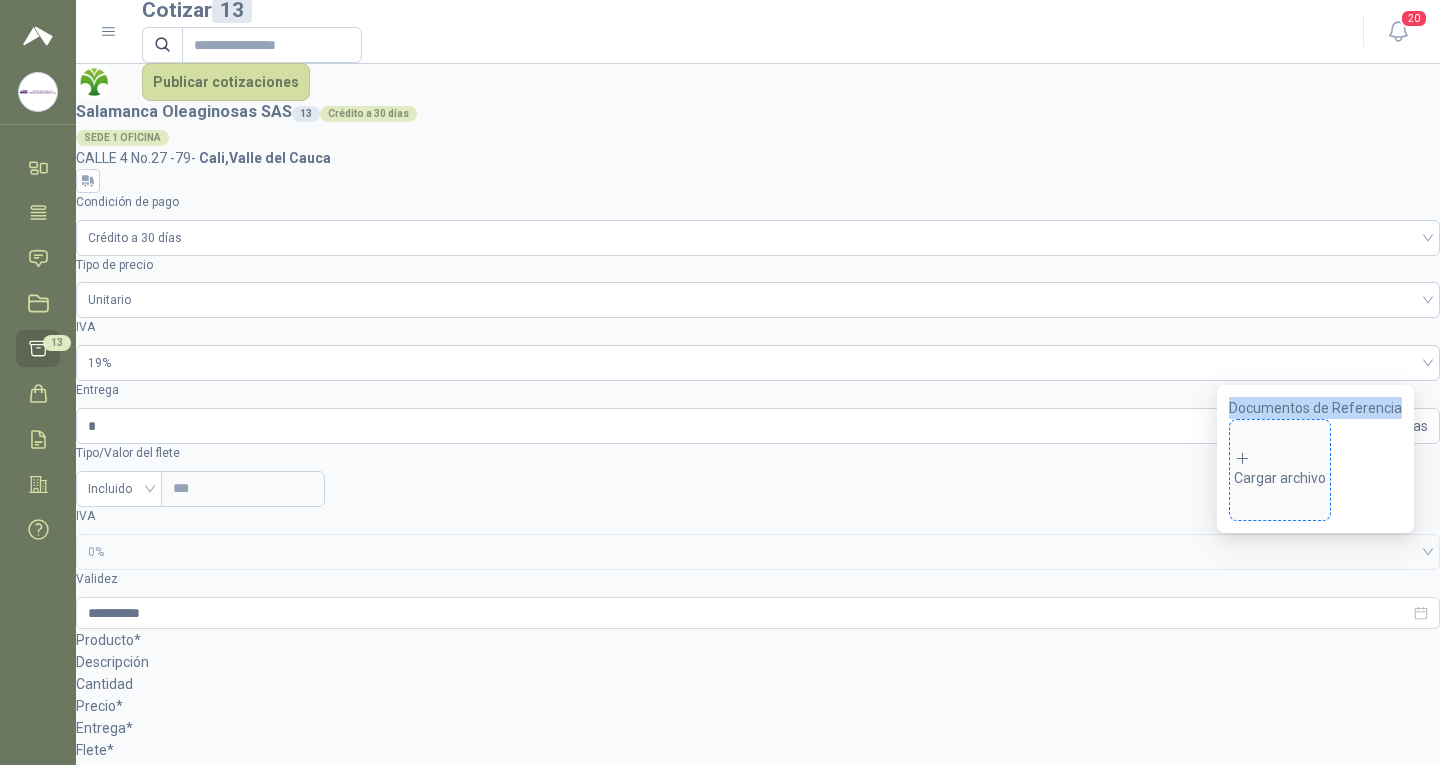 click on "Cargar archivo" at bounding box center (1280, 470) 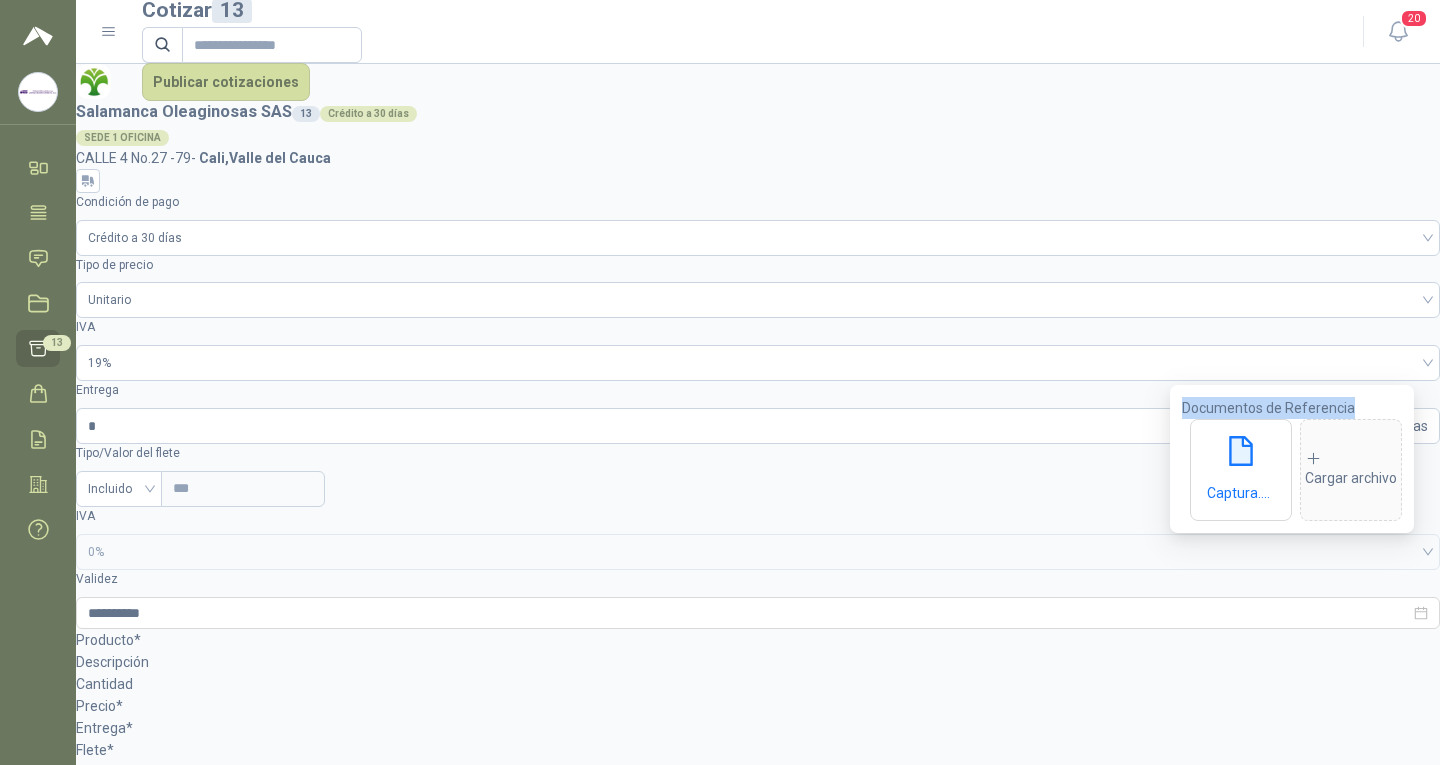 click on "SOL048174  -  VENTILADORES SAMURAI TORRE" at bounding box center [145, 2112] 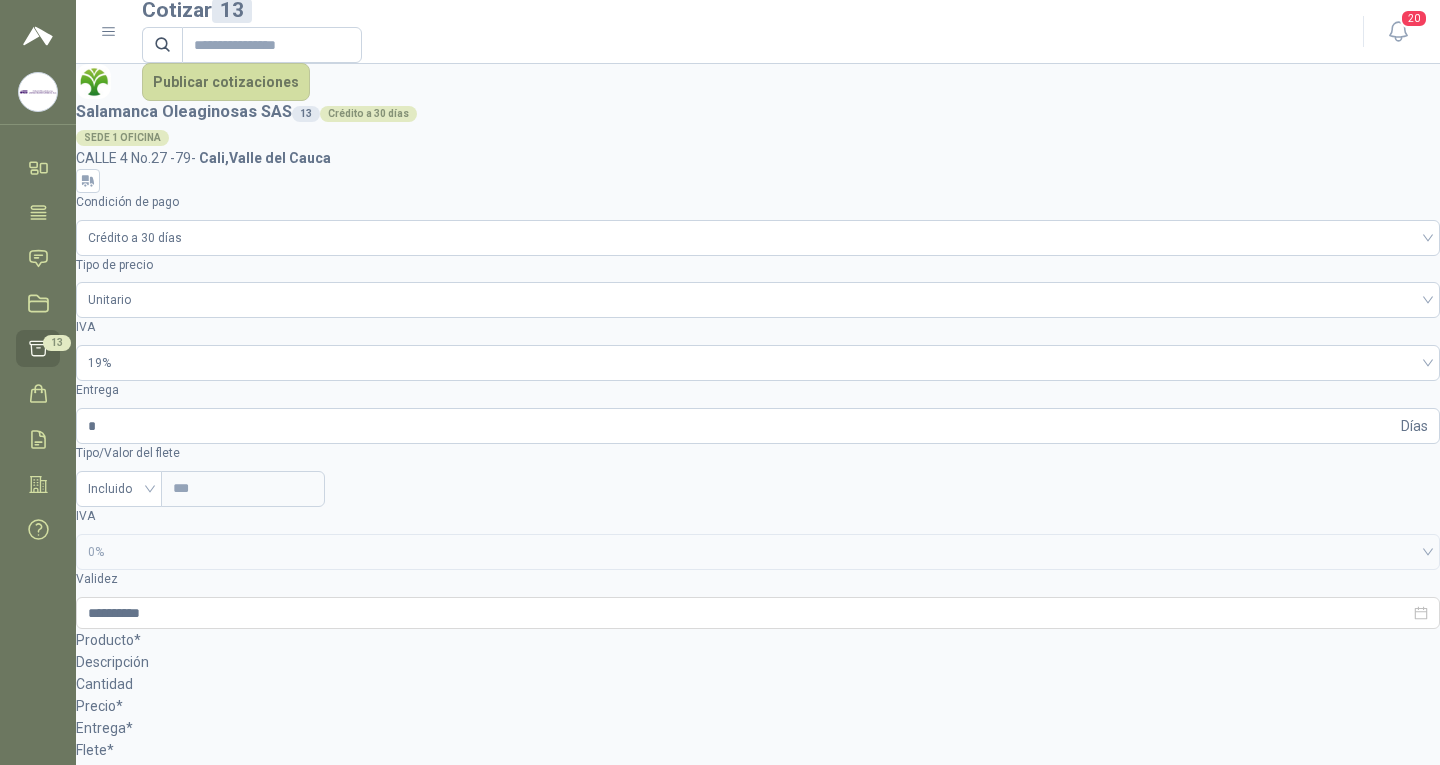 click on "$ $  0 ,00" at bounding box center [145, 2329] 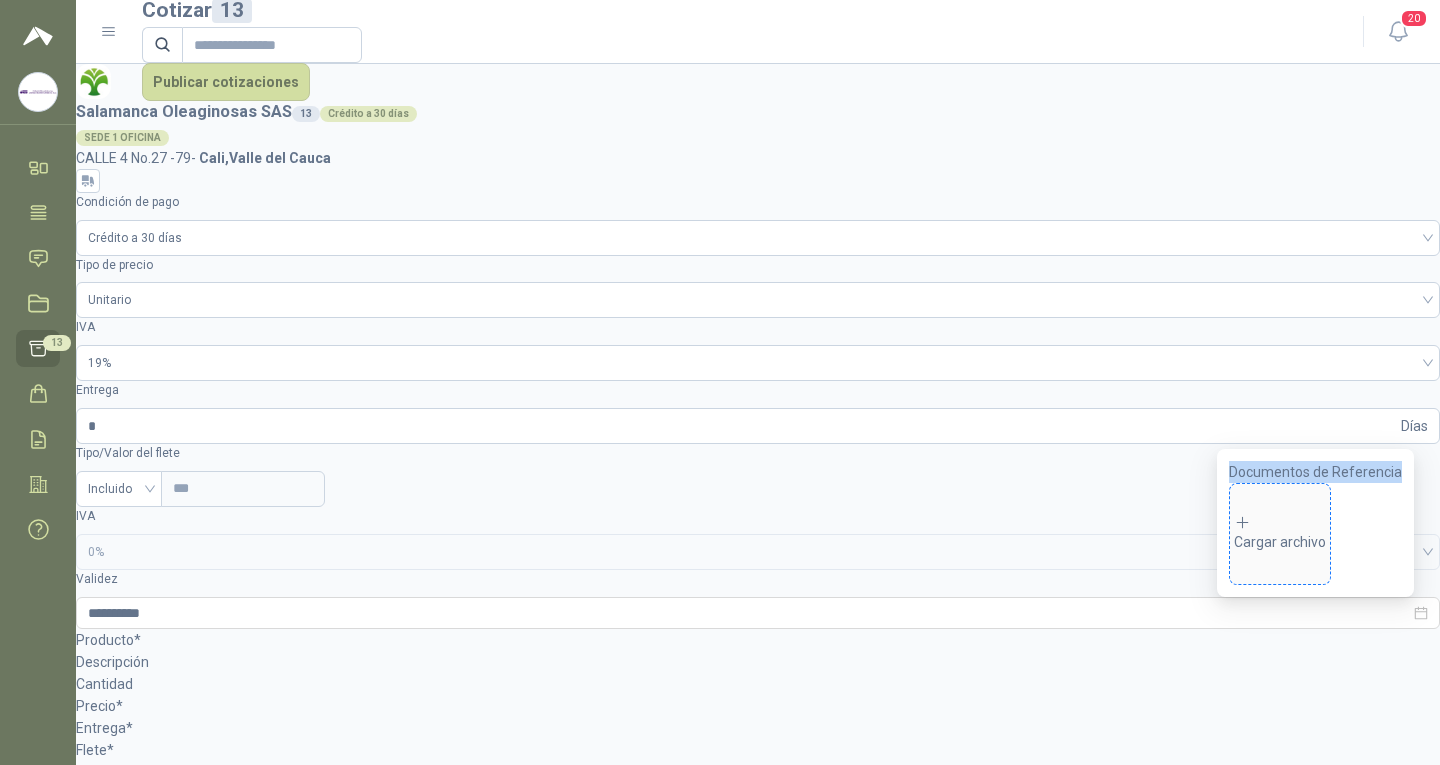 click on "Cargar archivo" at bounding box center (1280, 534) 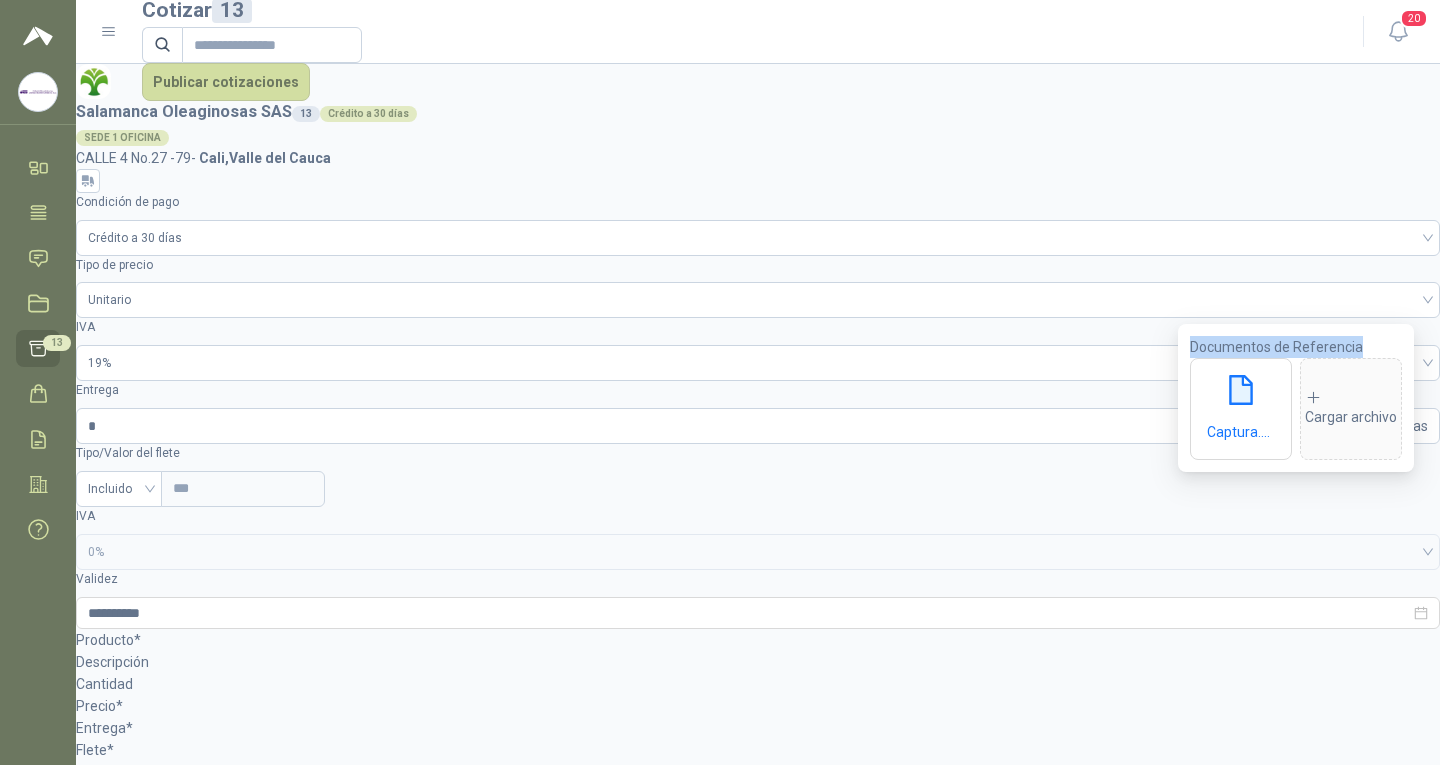 scroll, scrollTop: 200, scrollLeft: 0, axis: vertical 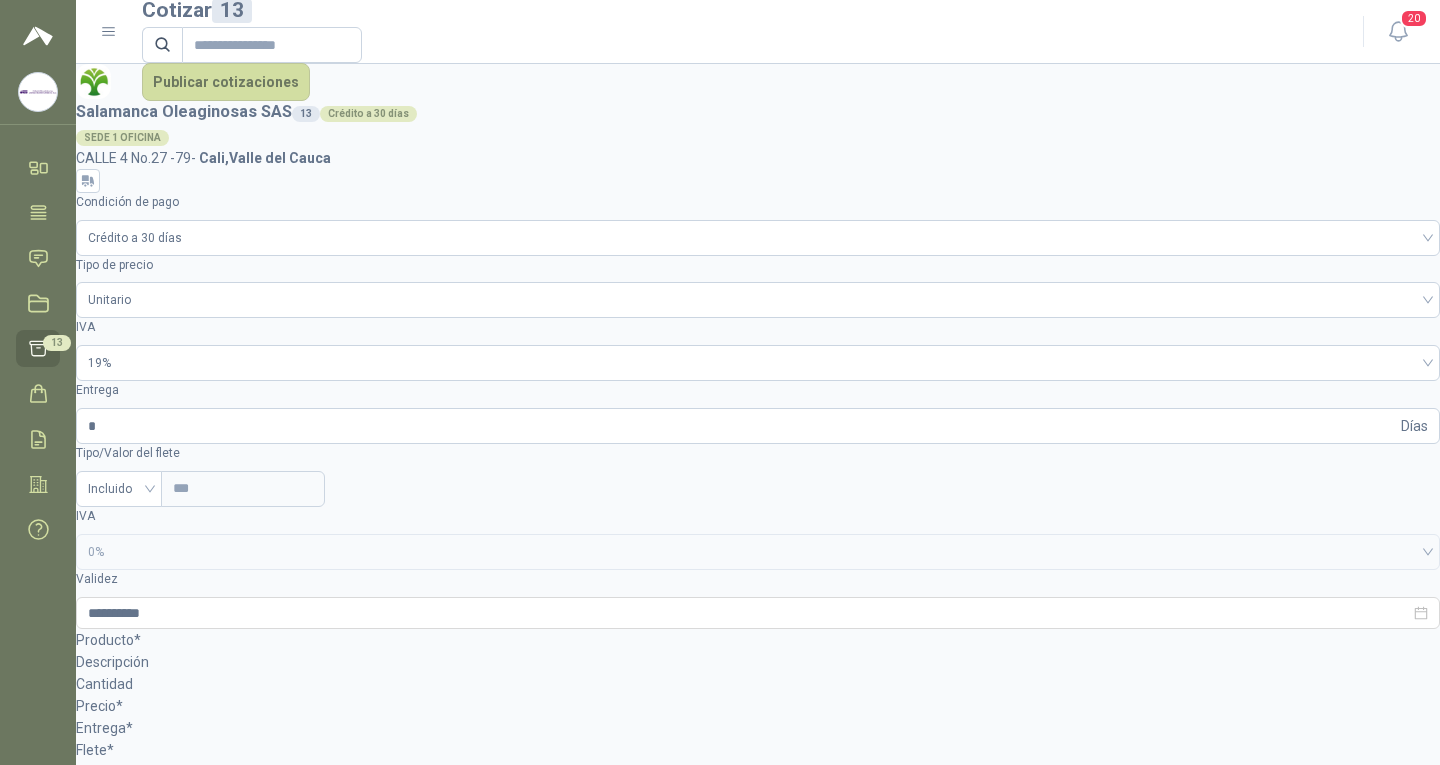 drag, startPoint x: 199, startPoint y: 300, endPoint x: 276, endPoint y: 307, distance: 77.31753 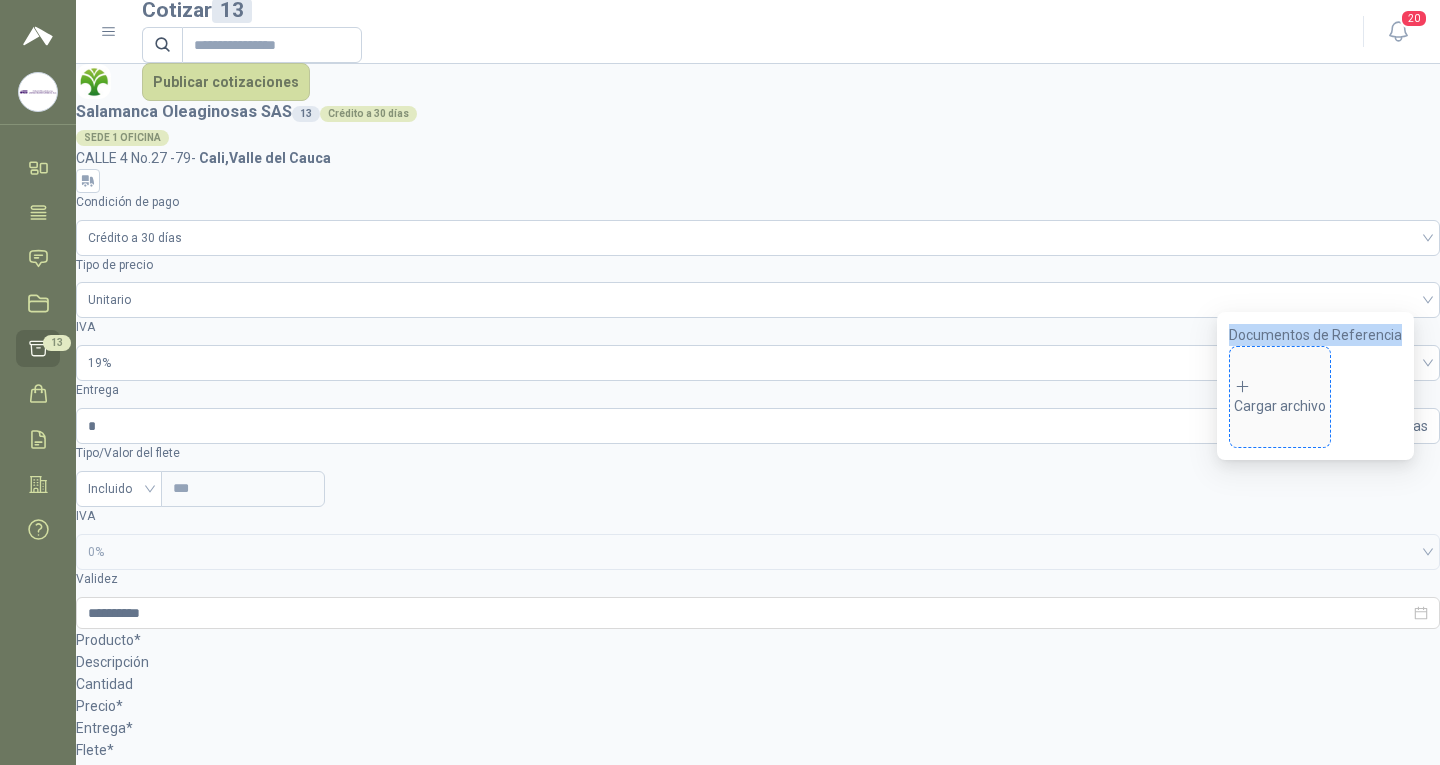 click at bounding box center (1243, 387) 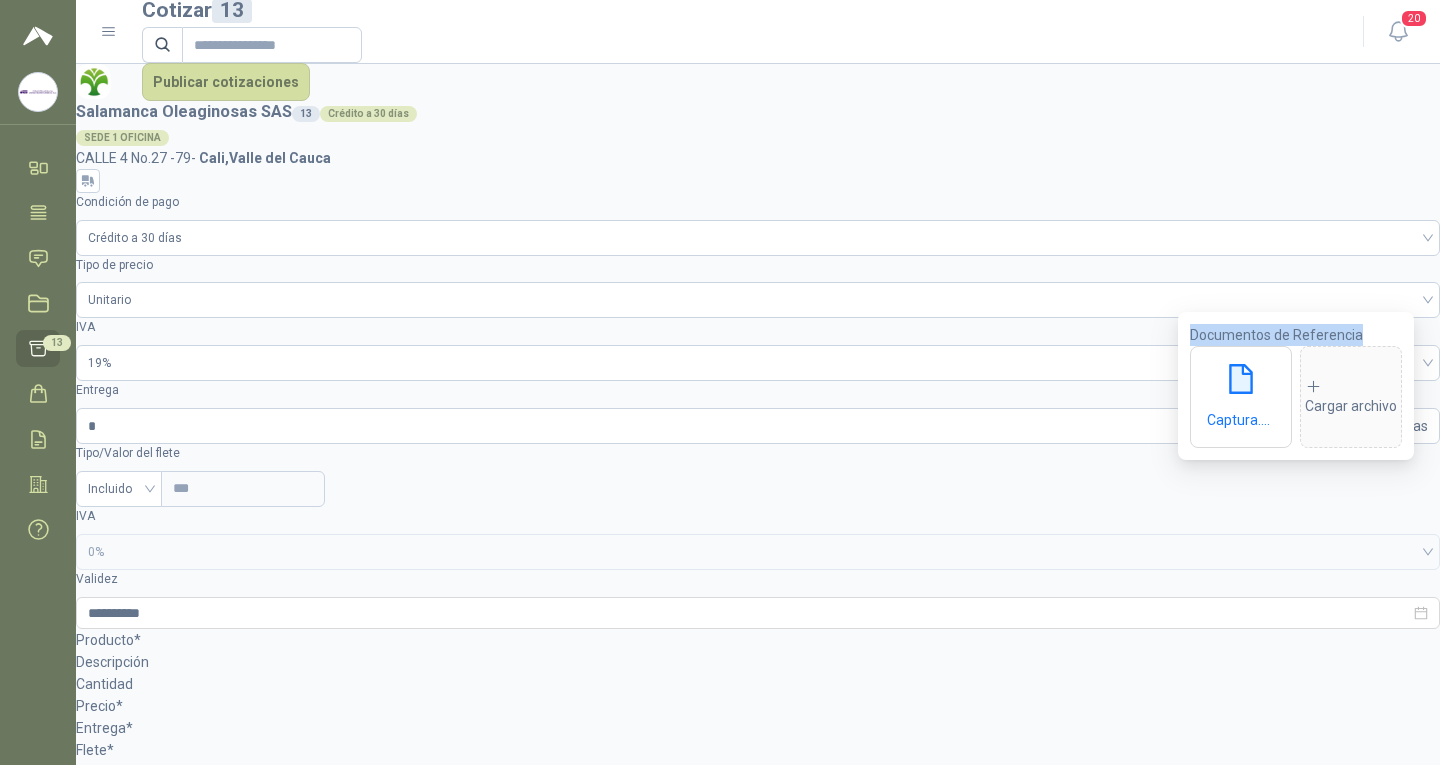 click on "**********" at bounding box center (145, 2742) 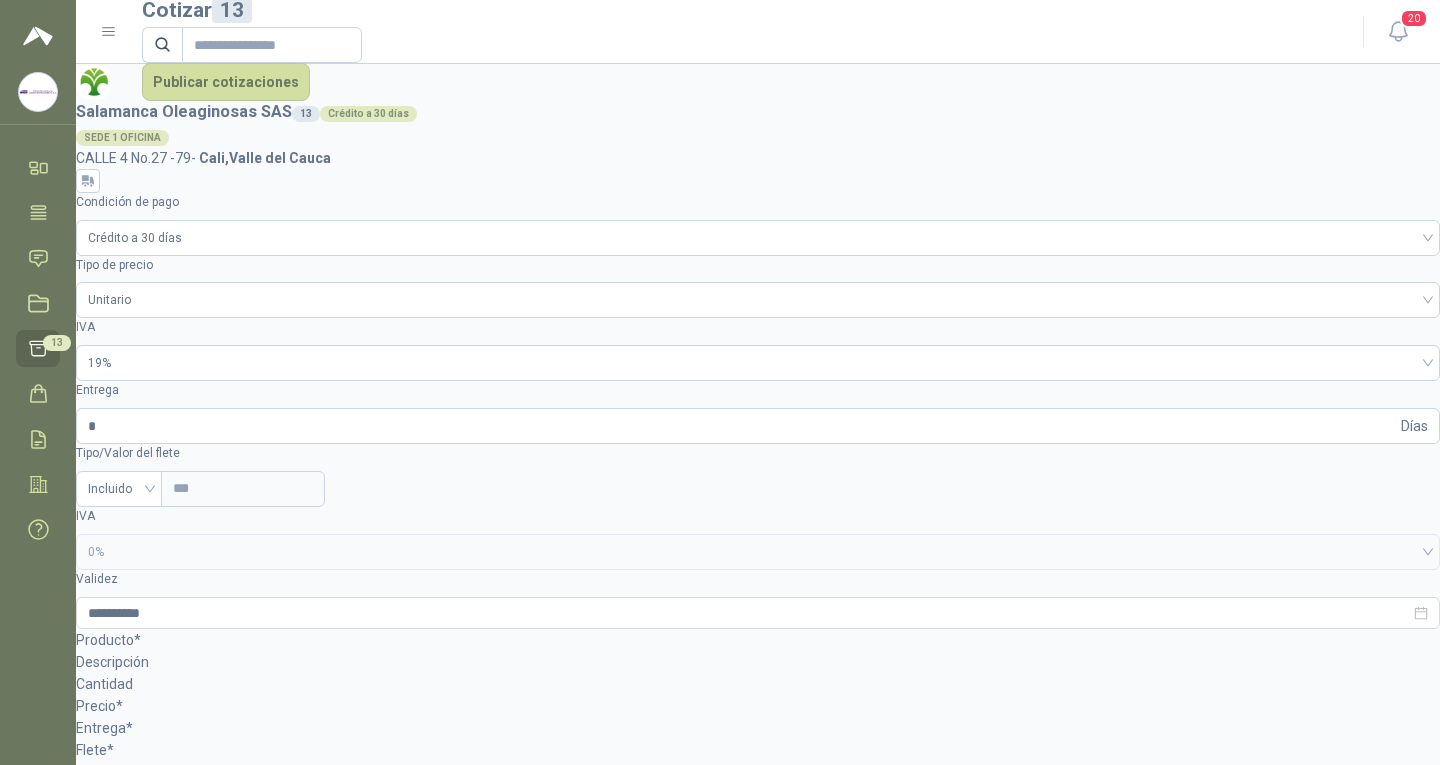 type on "**********" 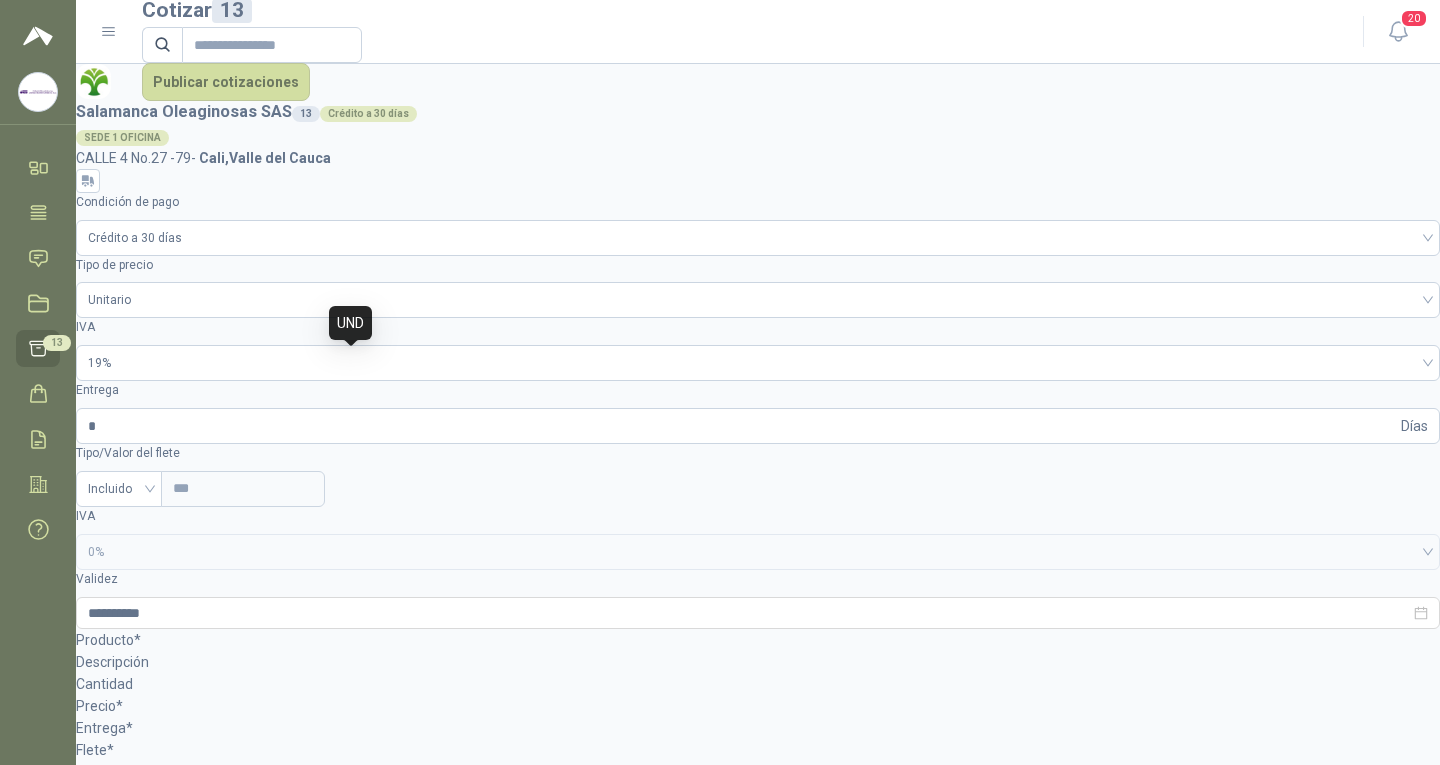 drag, startPoint x: 199, startPoint y: 363, endPoint x: 346, endPoint y: 370, distance: 147.16656 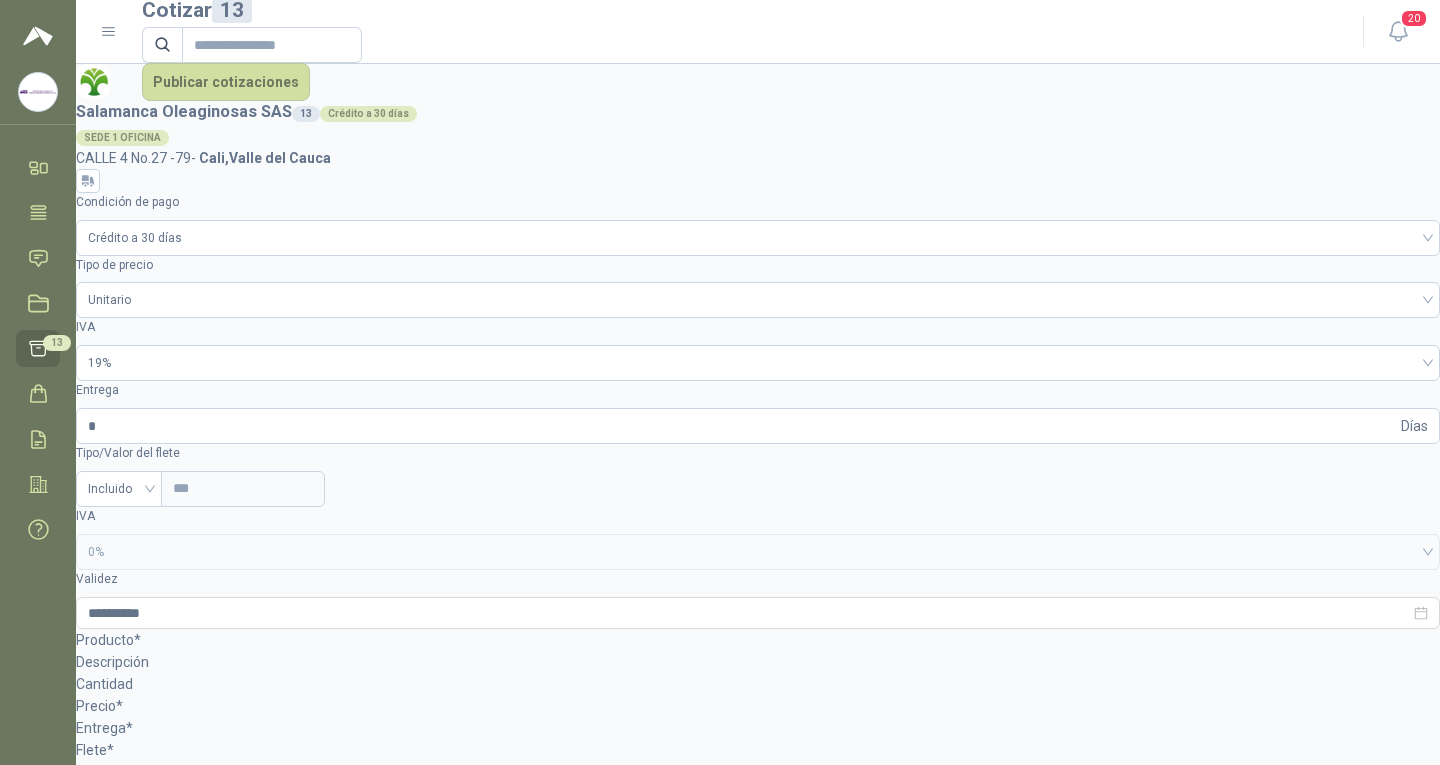 copy on "ESTUFA A GAS 2 PUESTOS" 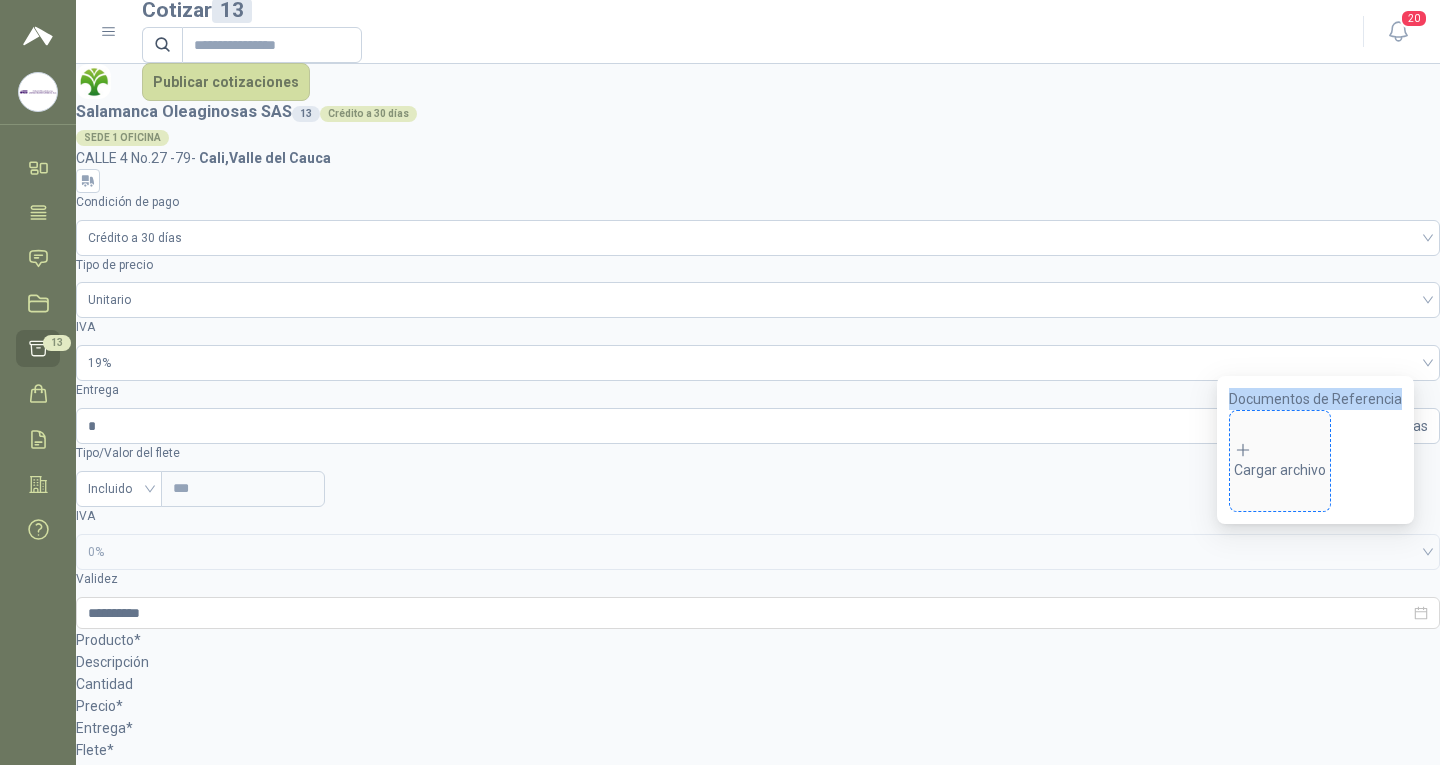 click on "Cargar archivo" at bounding box center [1280, 461] 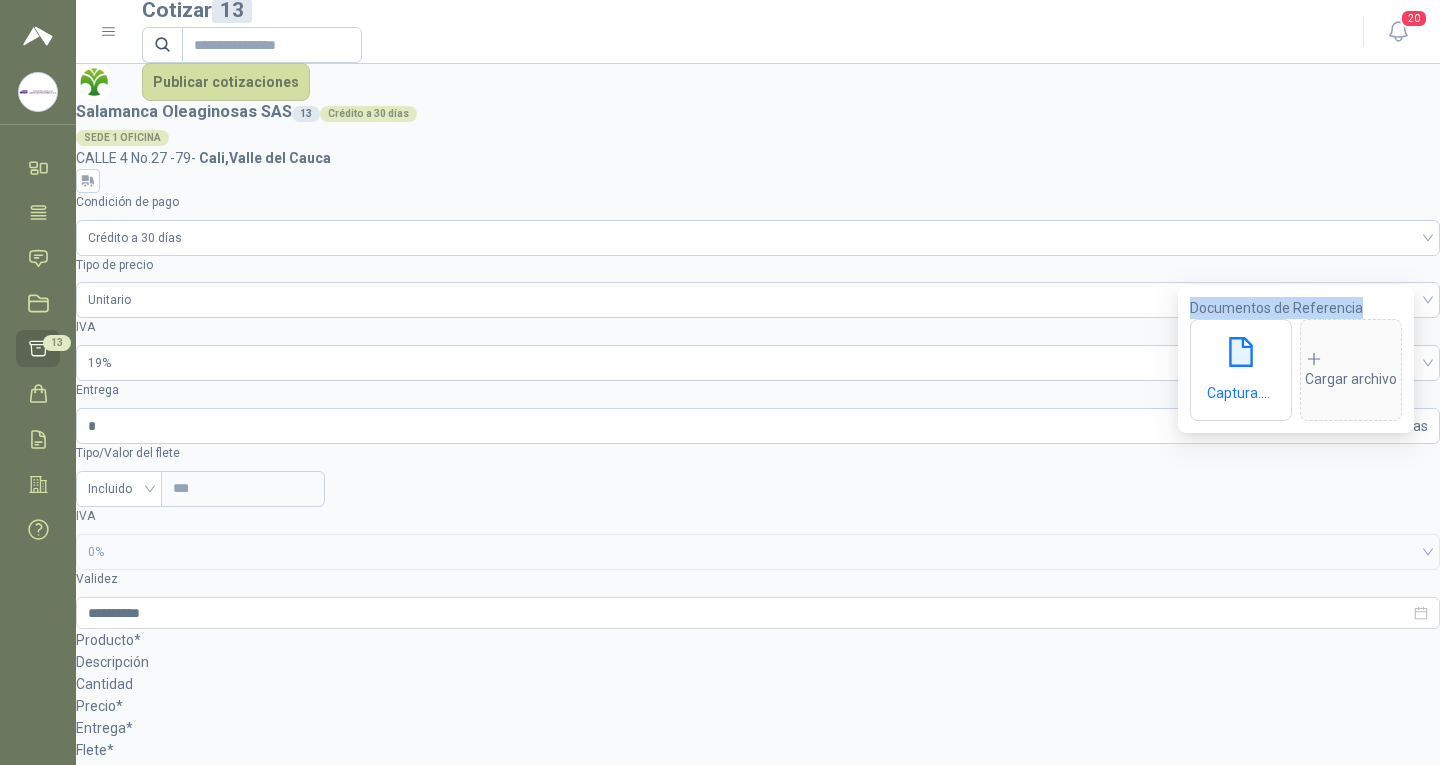scroll, scrollTop: 300, scrollLeft: 0, axis: vertical 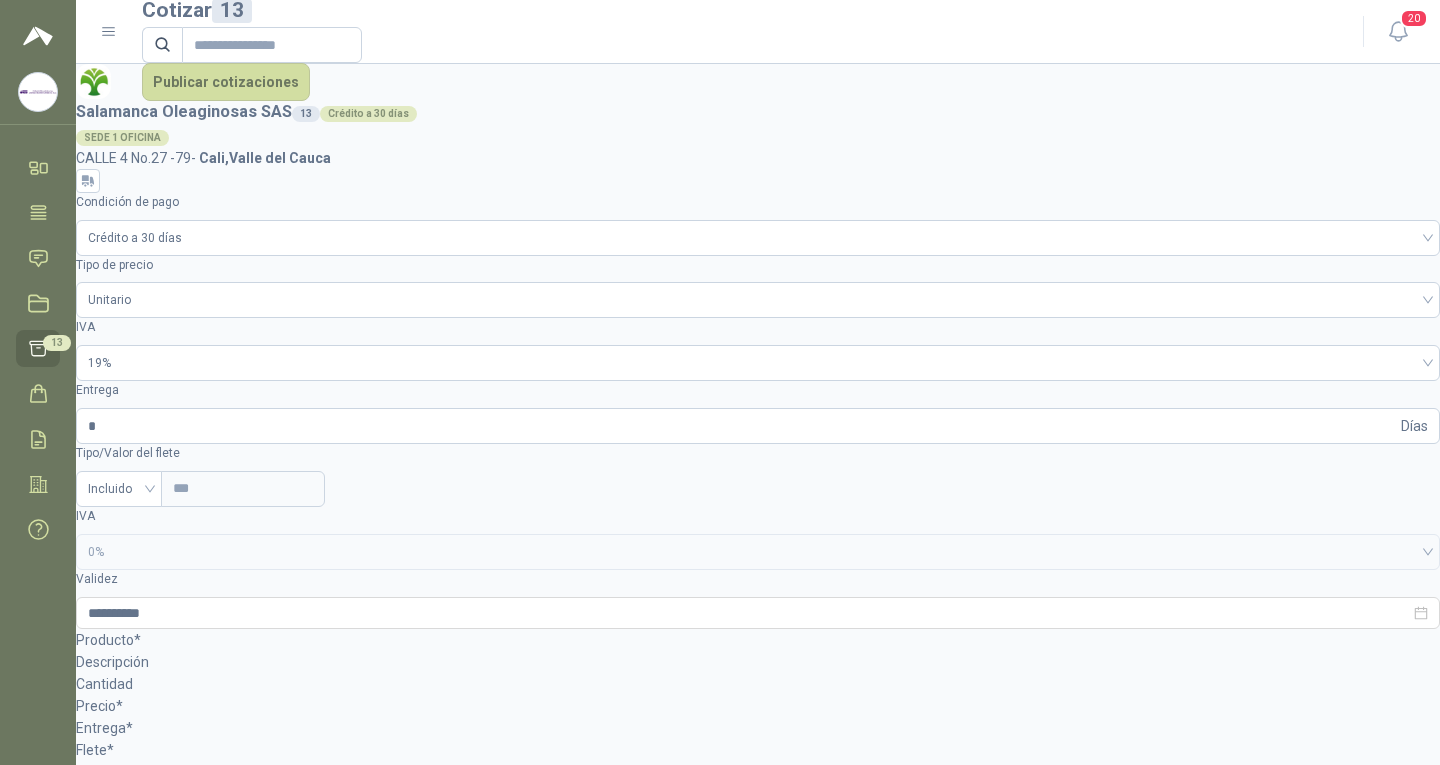 drag, startPoint x: 329, startPoint y: 326, endPoint x: 199, endPoint y: 334, distance: 130.24593 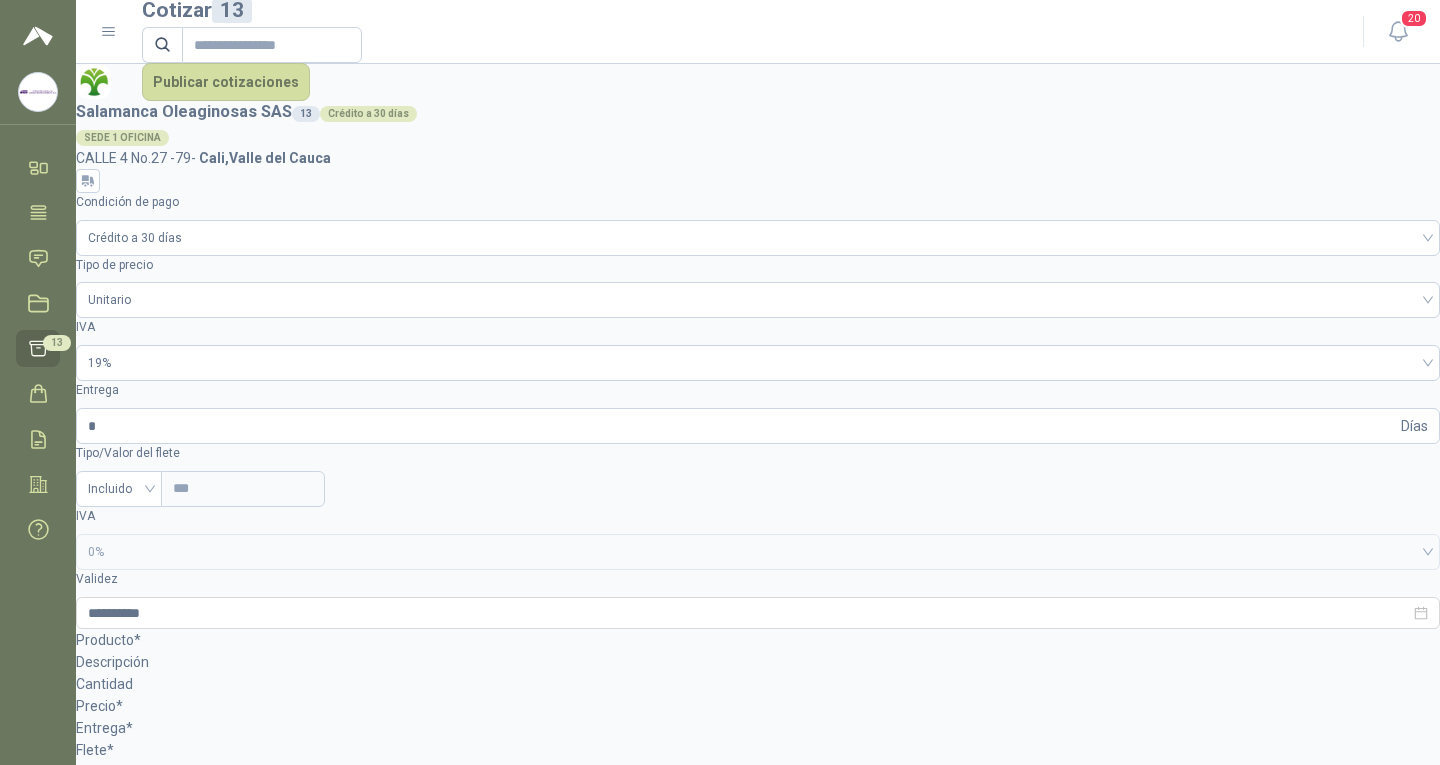click at bounding box center [758, 2836] 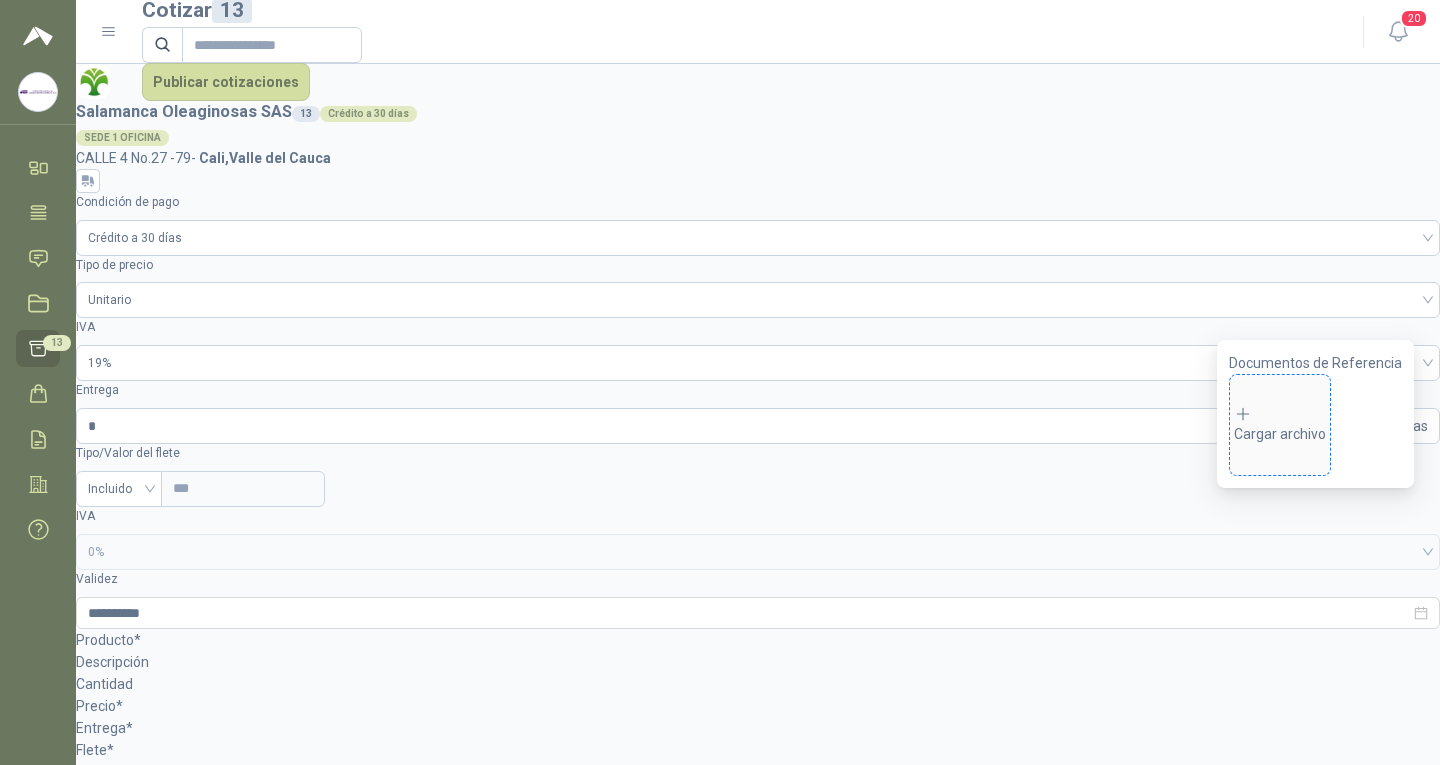 click on "Cargar archivo" at bounding box center [1280, 425] 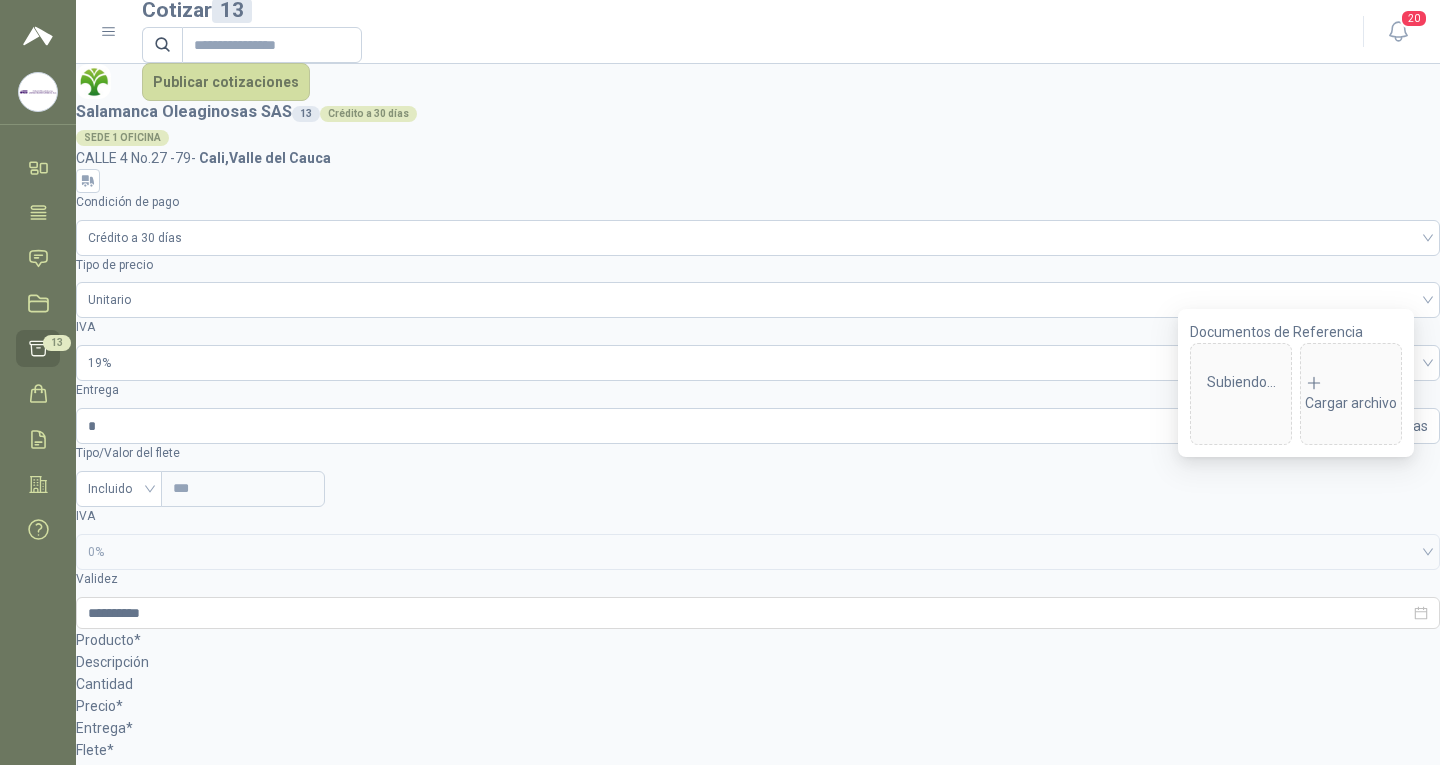 scroll, scrollTop: 346, scrollLeft: 0, axis: vertical 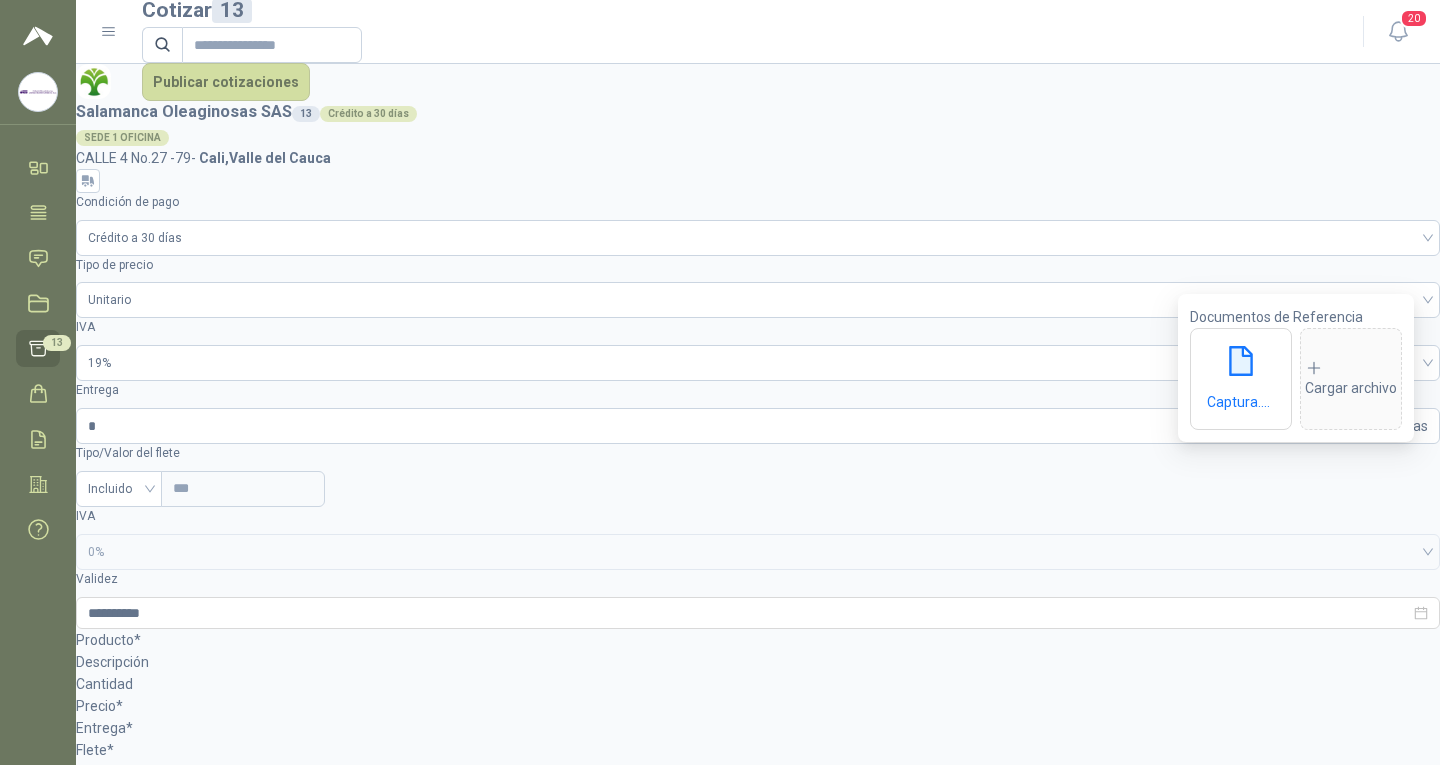 click on "SOL048178  -  ESCOBA" at bounding box center [145, 4634] 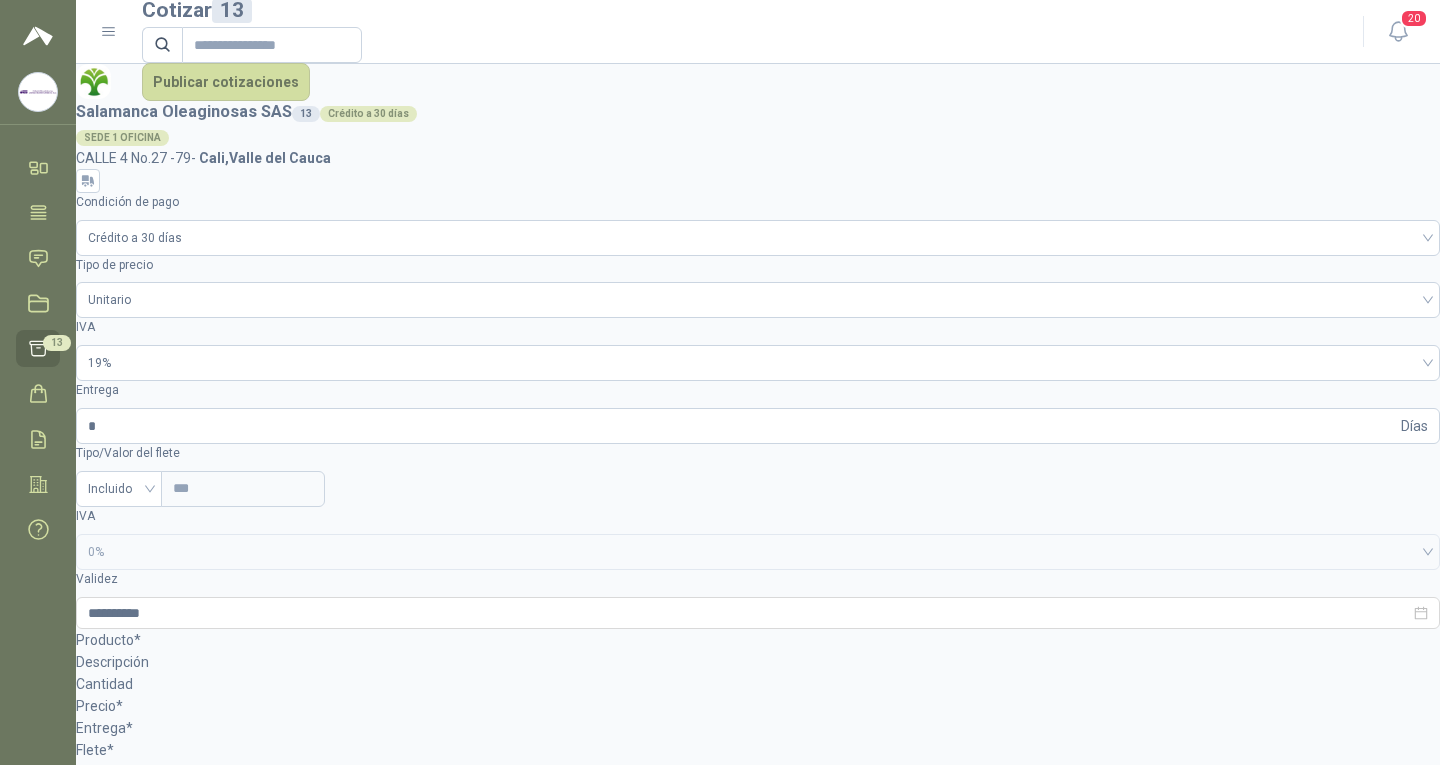 type on "*" 